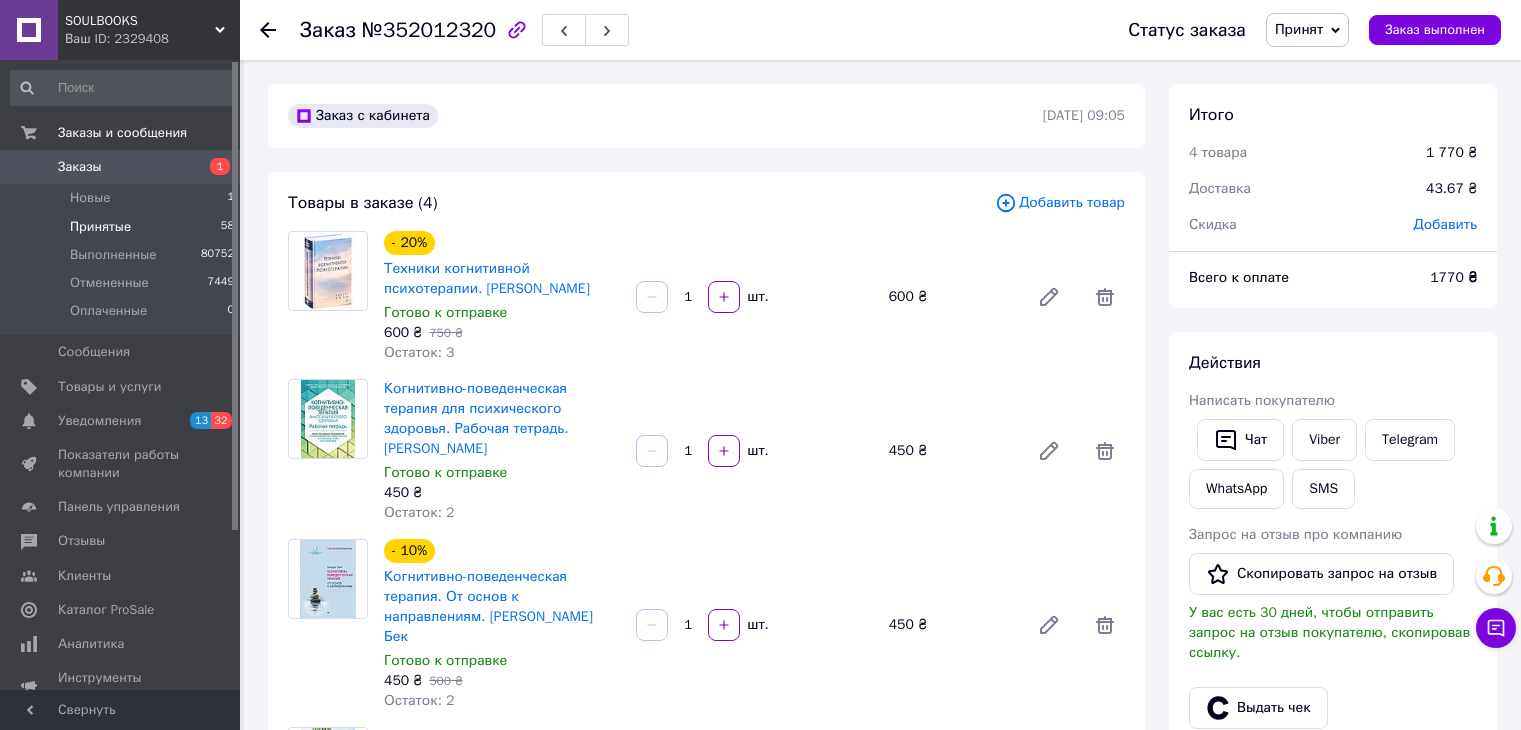 scroll, scrollTop: 1100, scrollLeft: 0, axis: vertical 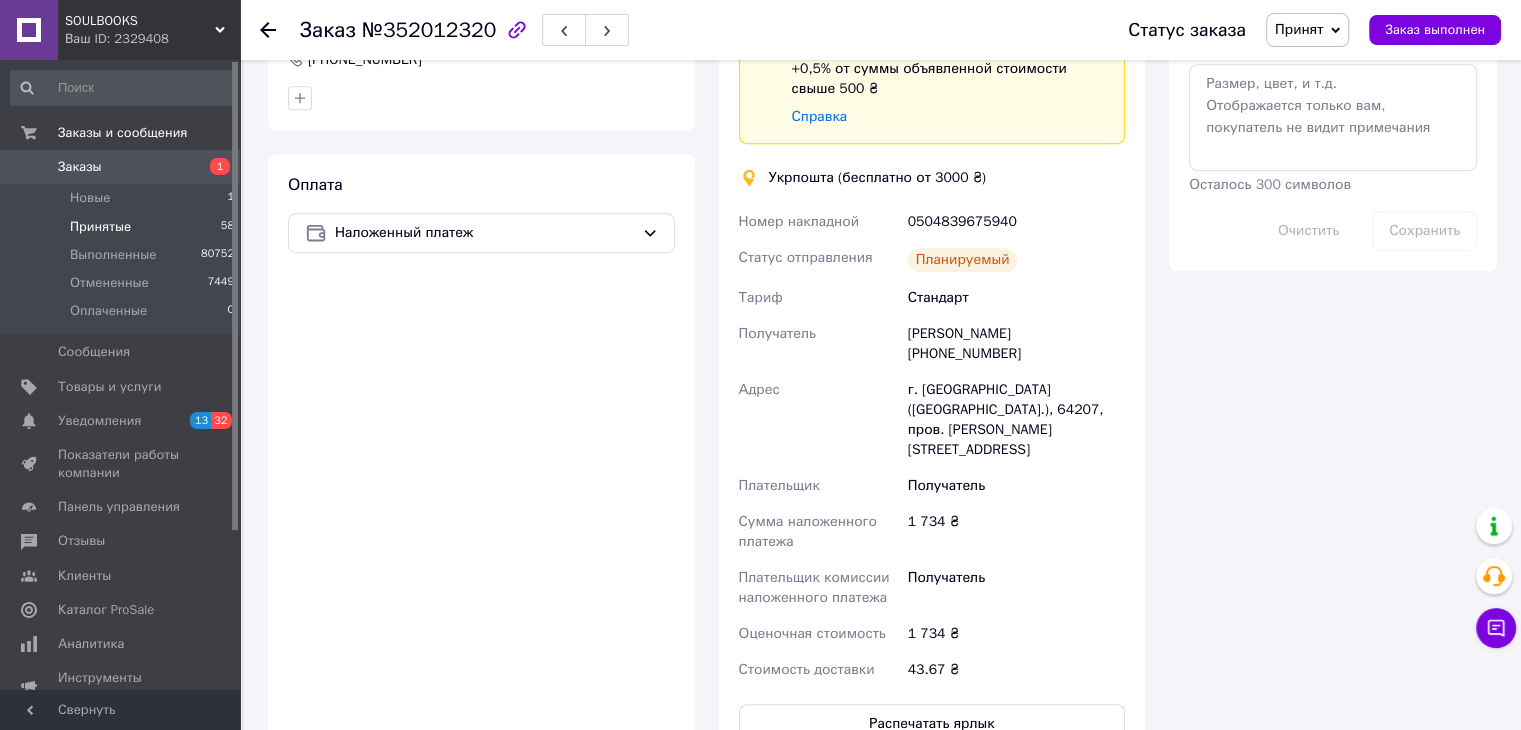 click on "Принятые" at bounding box center (100, 227) 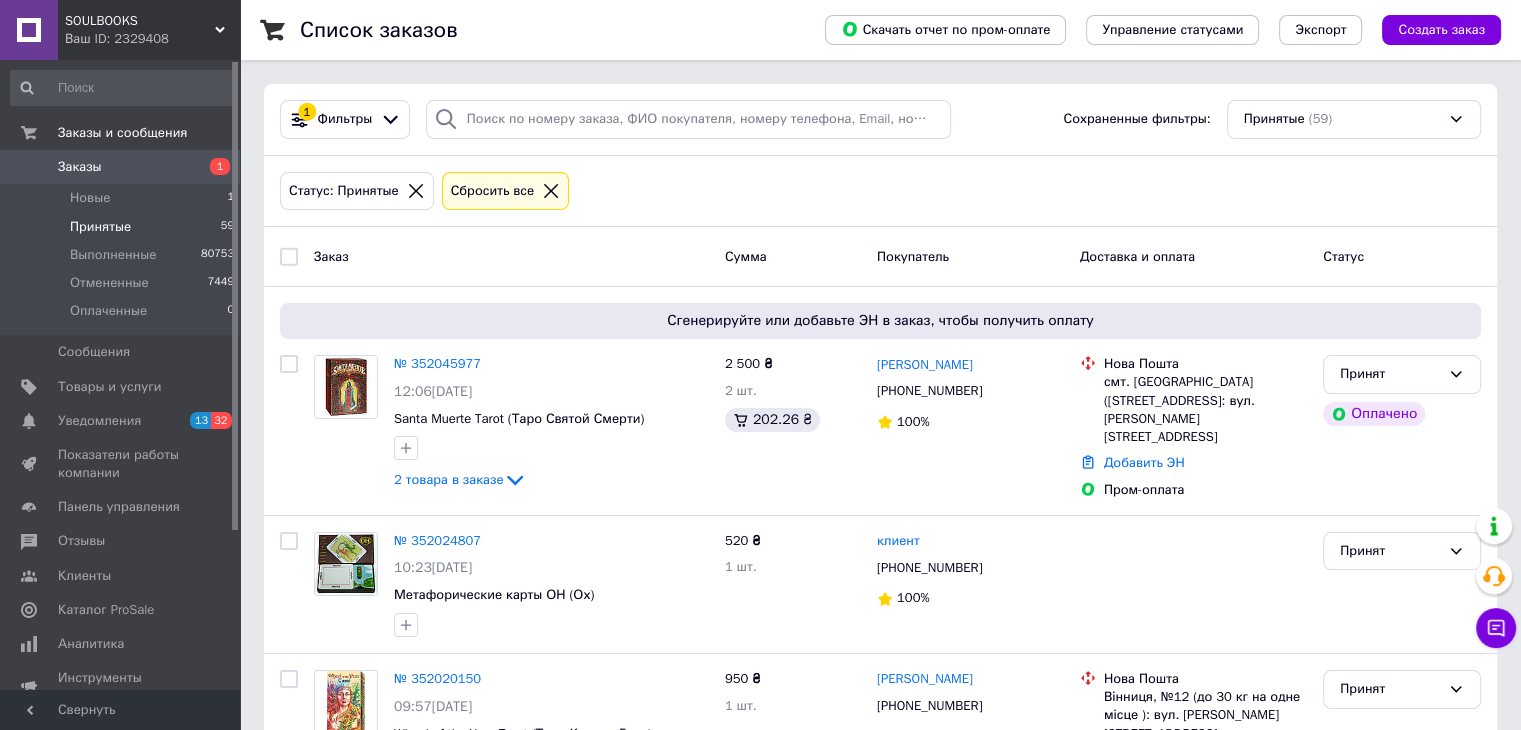 click on "№ 352045977" at bounding box center [437, 363] 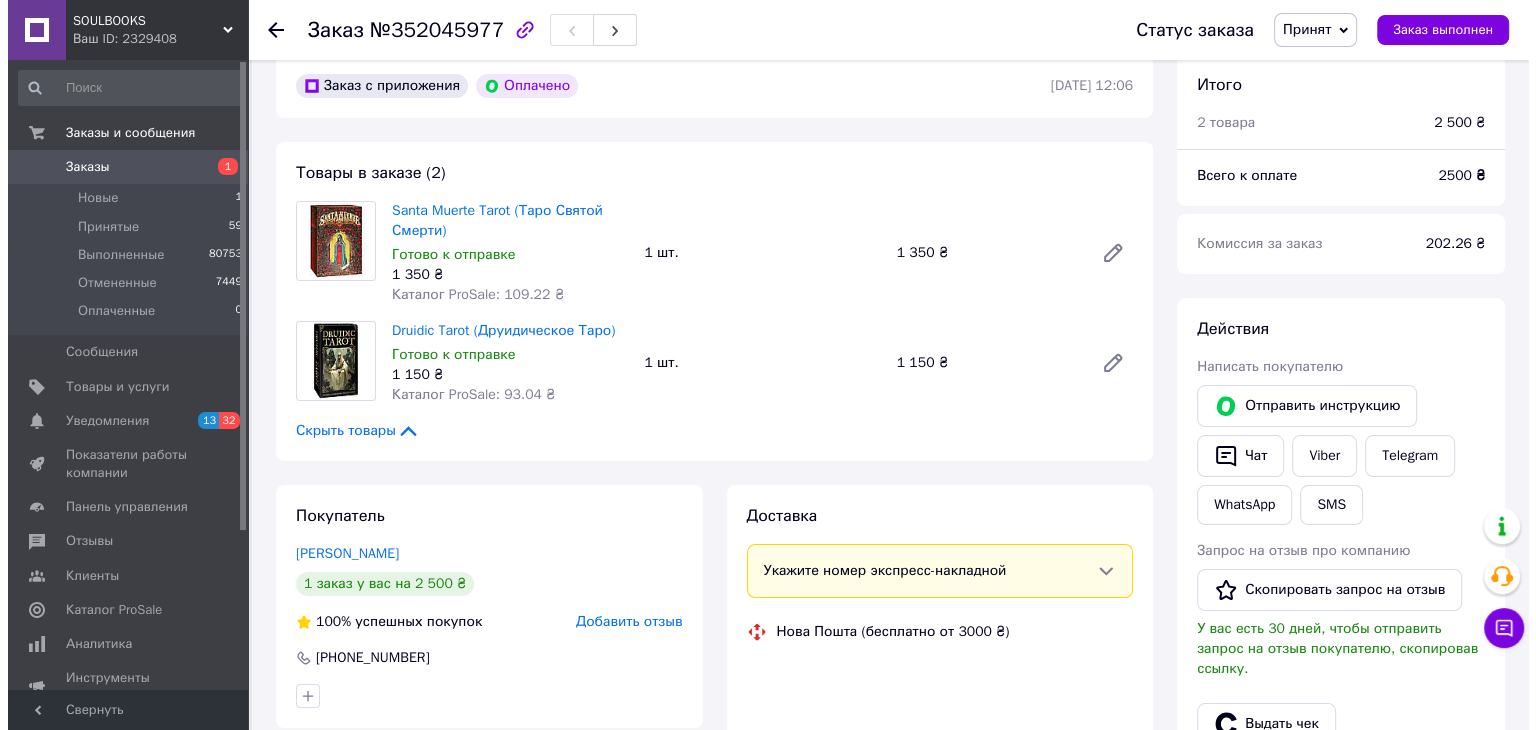 scroll, scrollTop: 200, scrollLeft: 0, axis: vertical 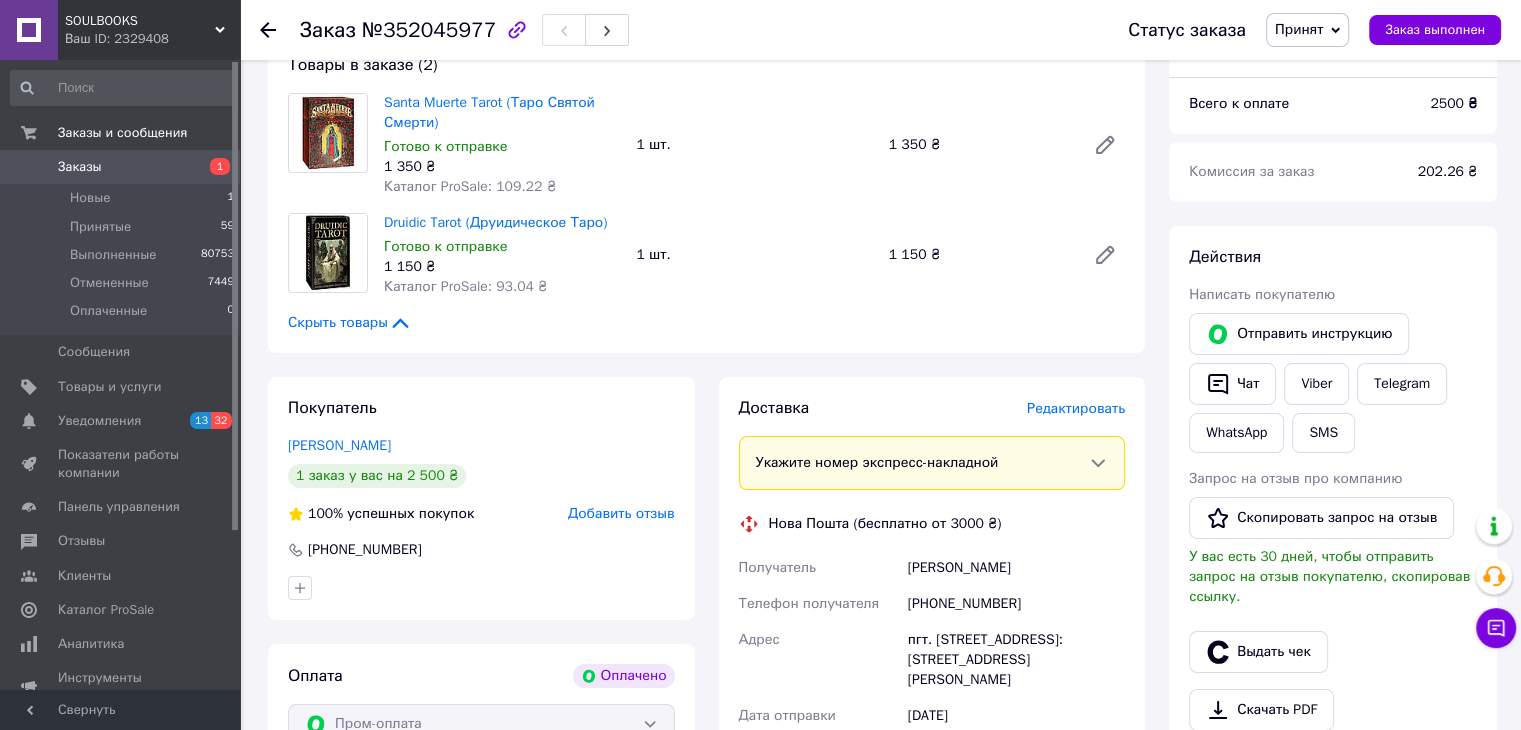 click on "Редактировать" at bounding box center [1076, 408] 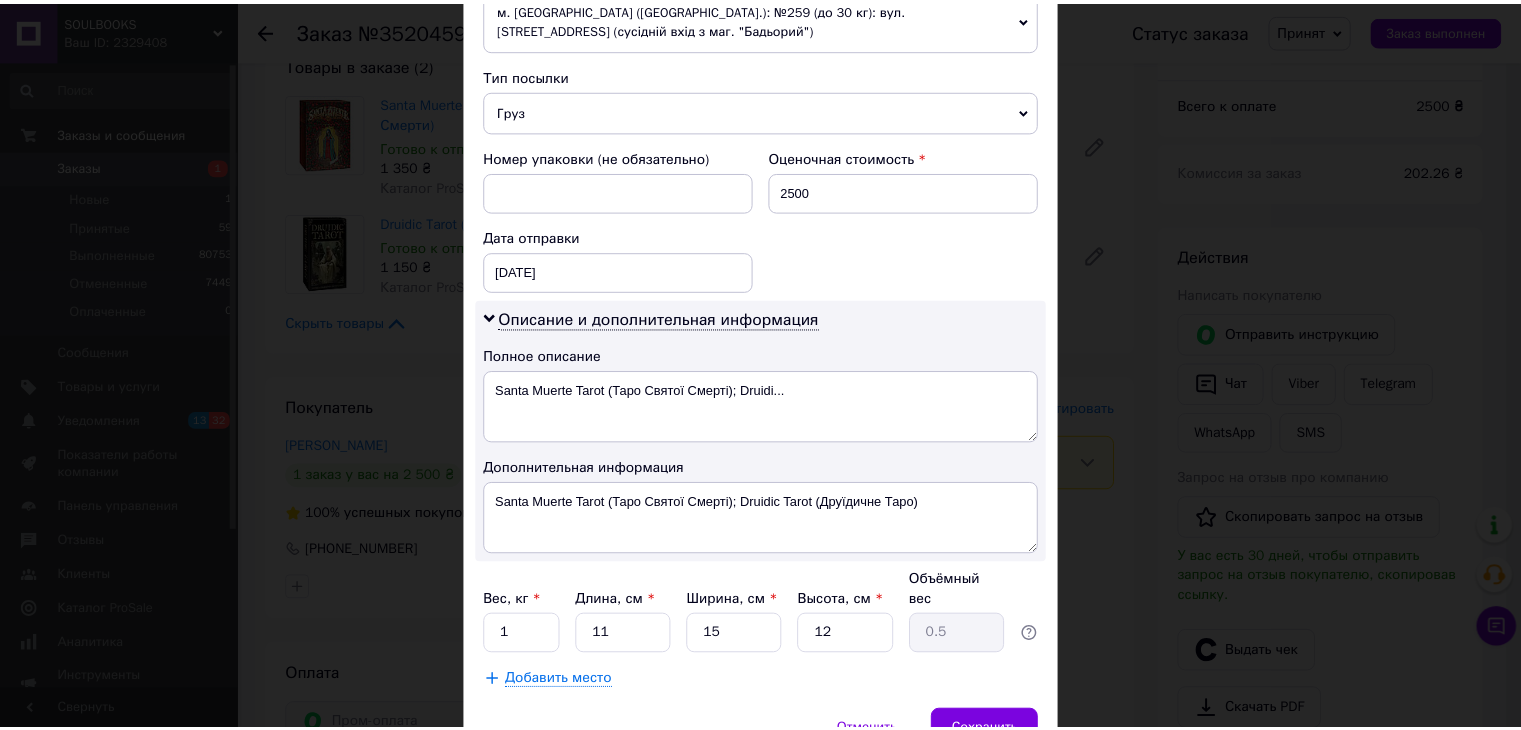 scroll, scrollTop: 836, scrollLeft: 0, axis: vertical 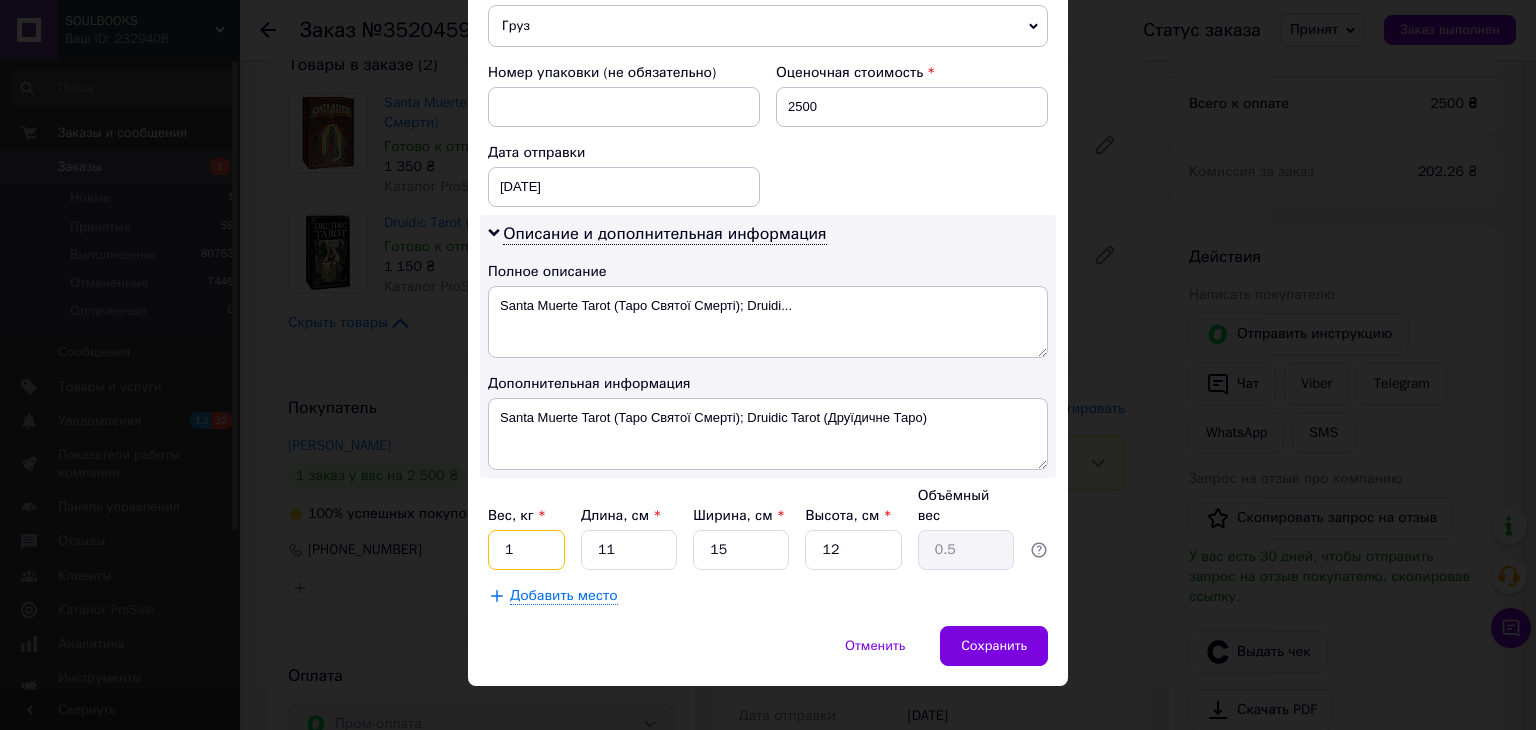 drag, startPoint x: 528, startPoint y: 525, endPoint x: 490, endPoint y: 537, distance: 39.849716 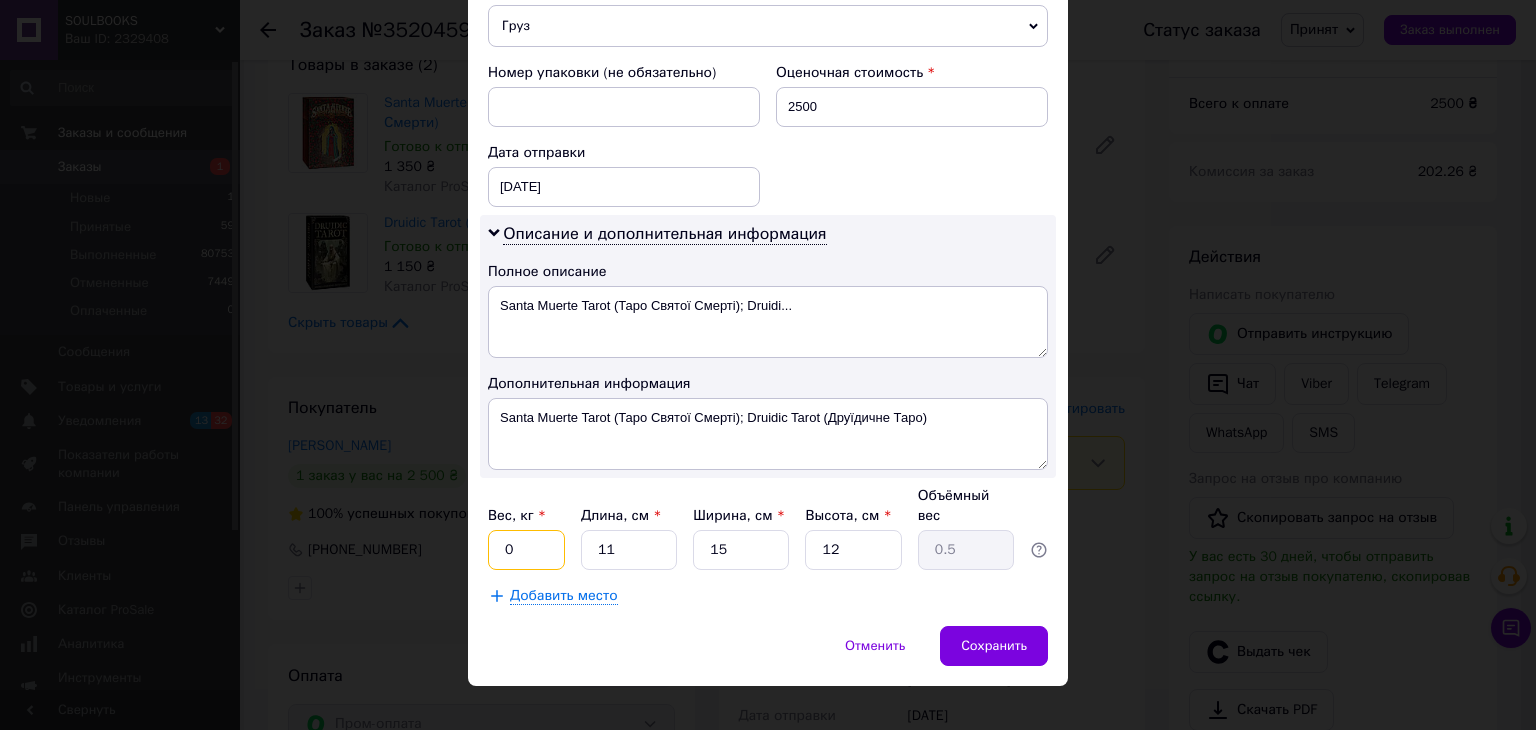 type on "0.5" 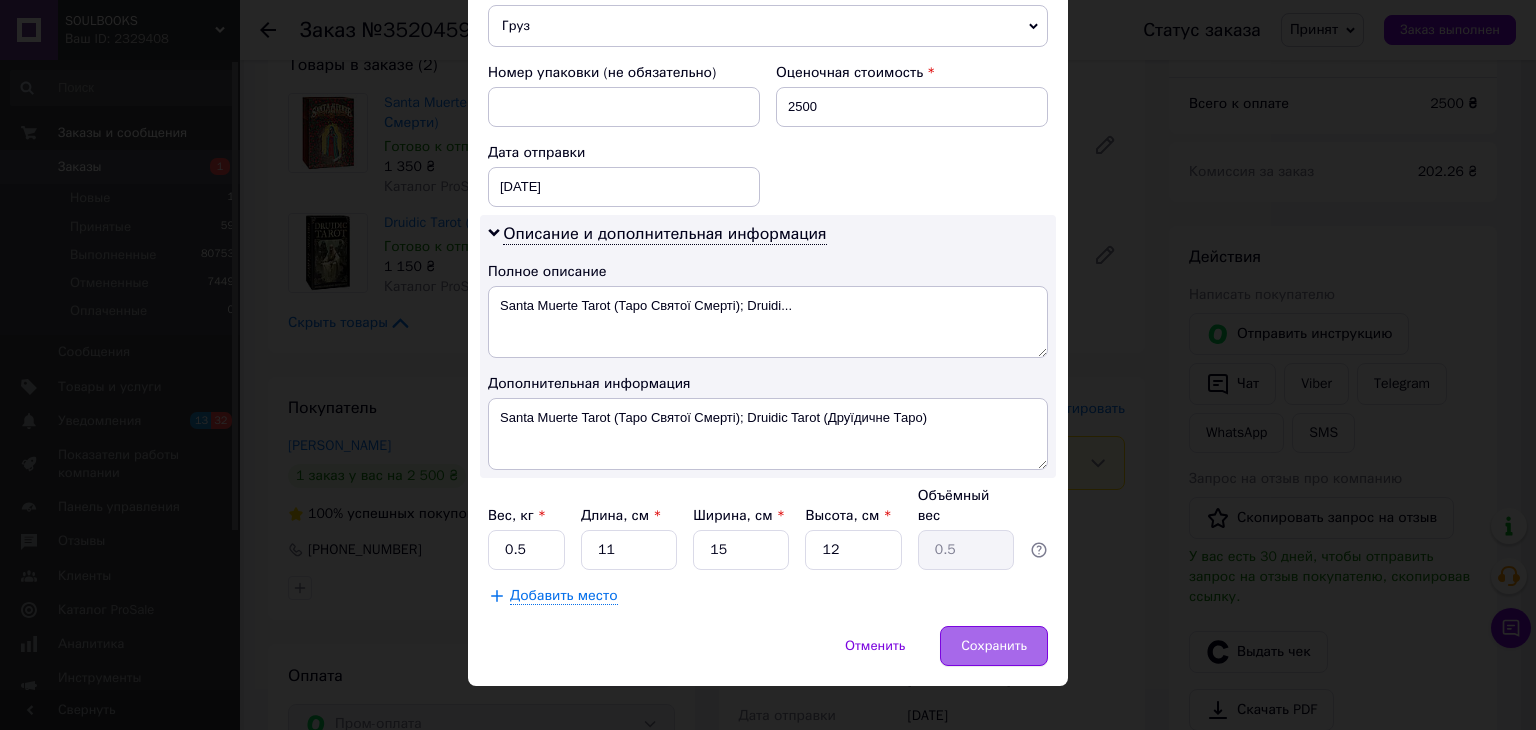 click on "Сохранить" at bounding box center [994, 646] 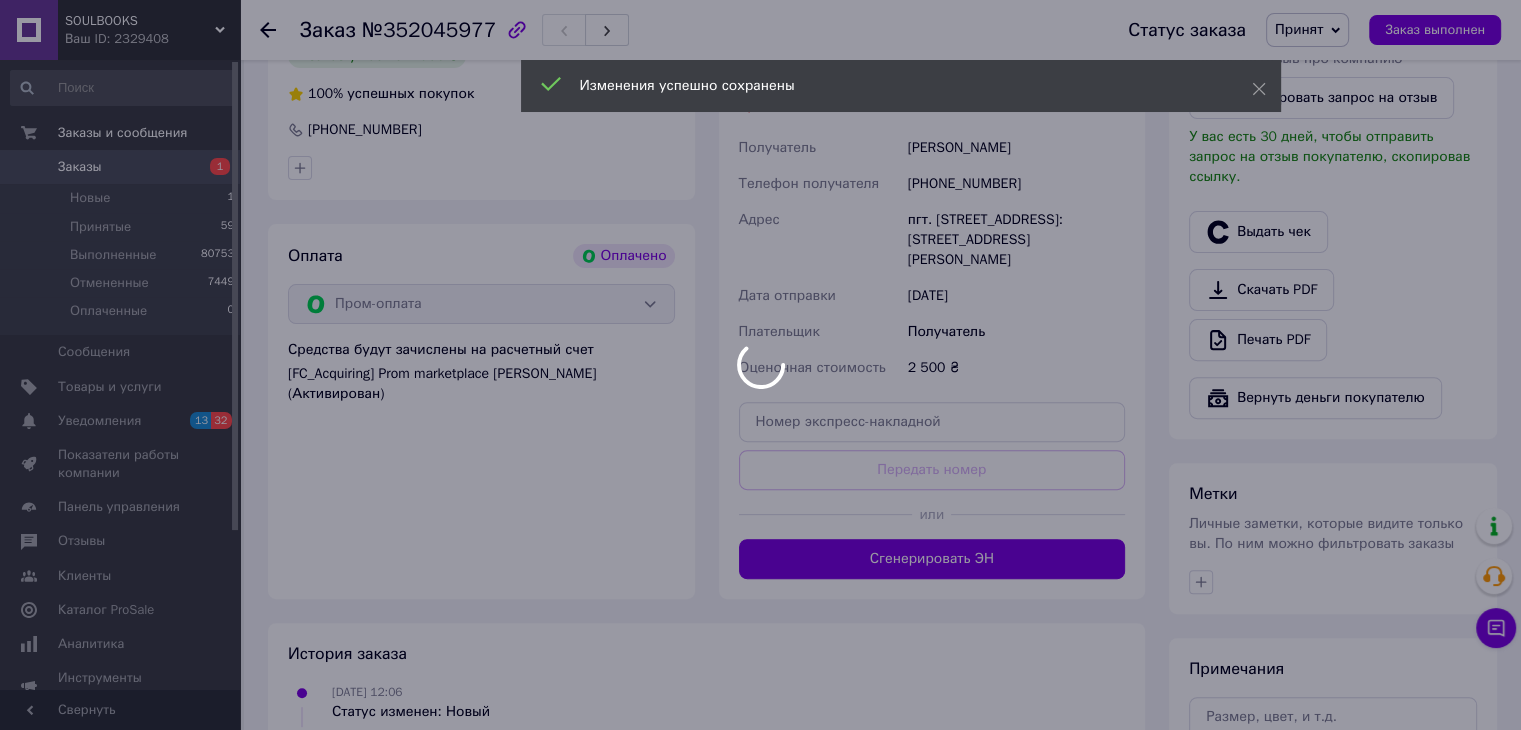 scroll, scrollTop: 700, scrollLeft: 0, axis: vertical 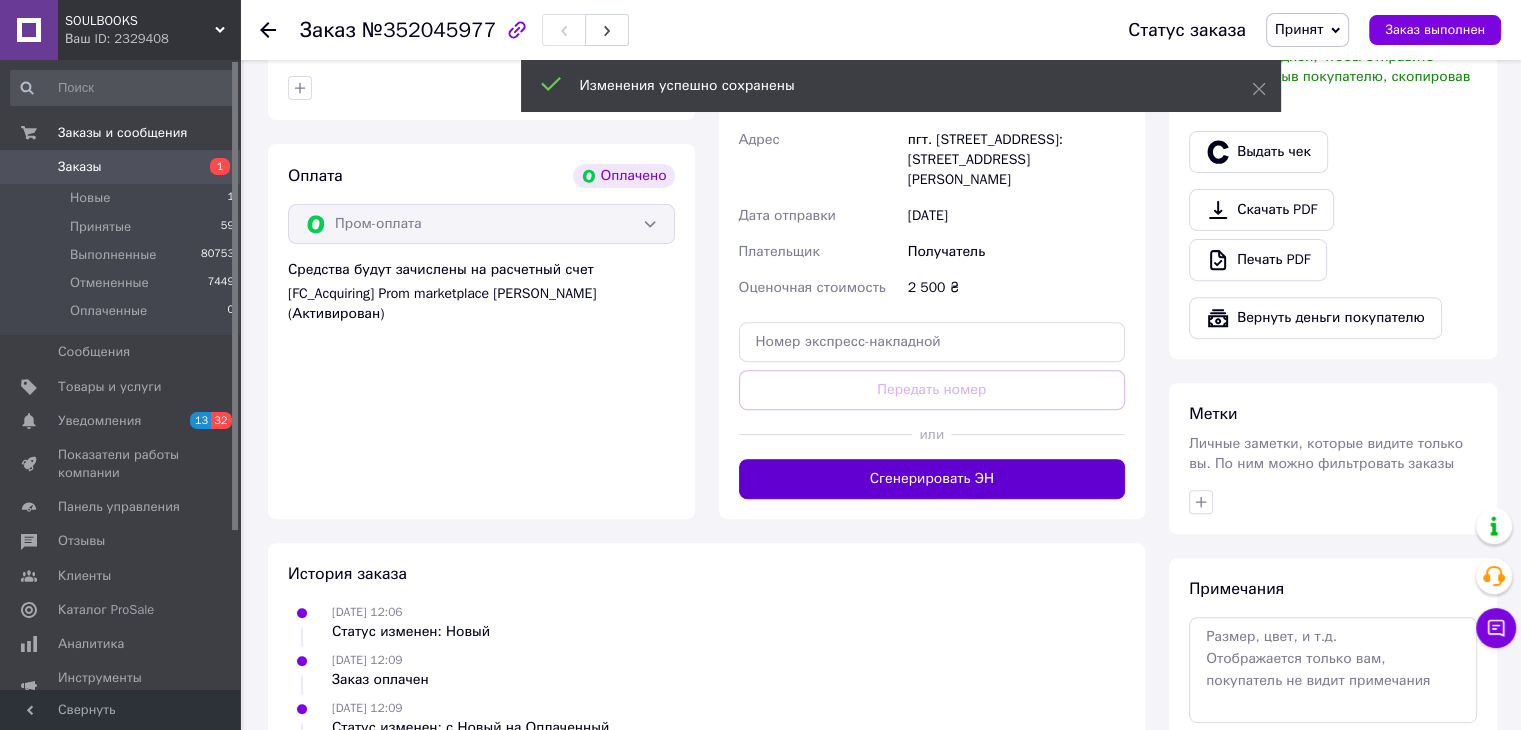 click on "Сгенерировать ЭН" at bounding box center [932, 479] 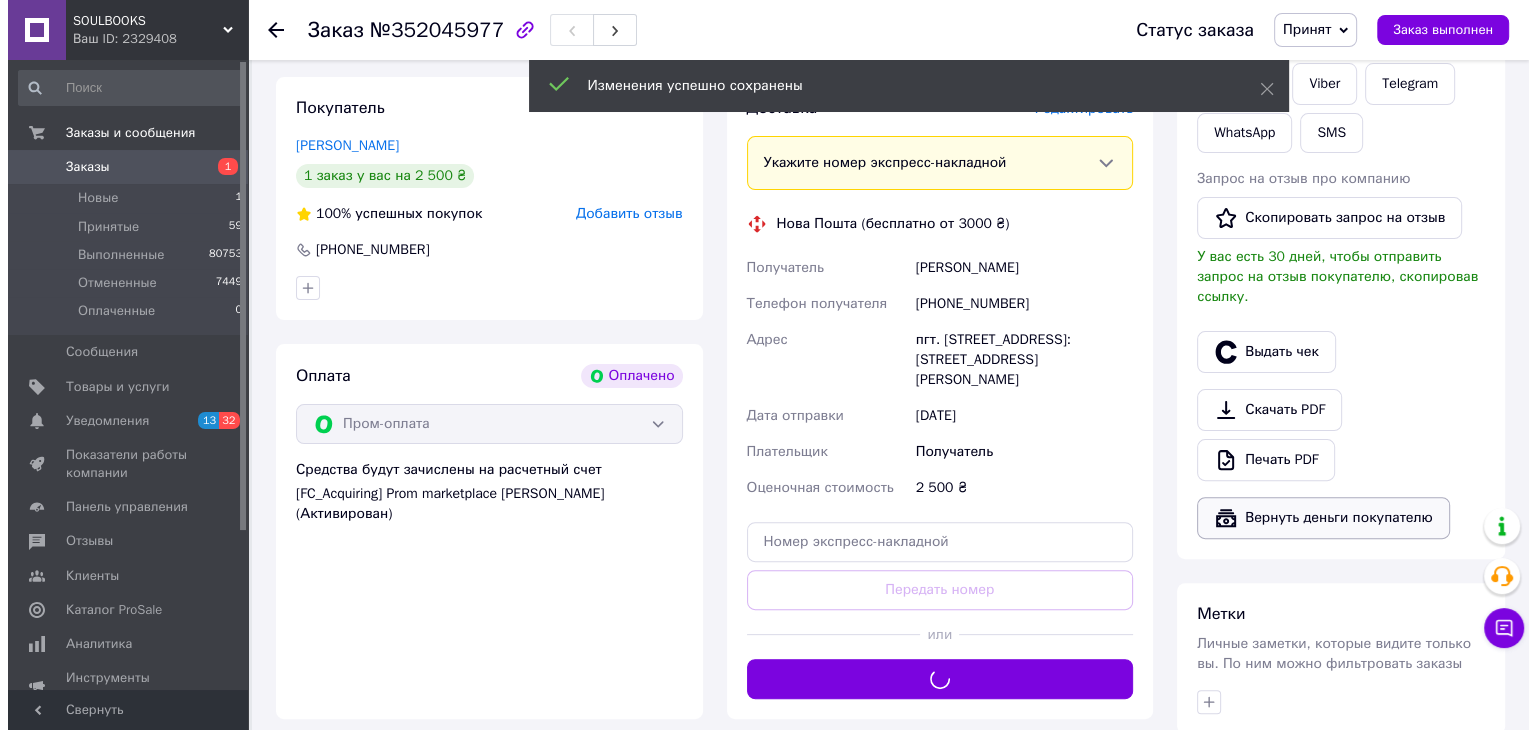 scroll, scrollTop: 500, scrollLeft: 0, axis: vertical 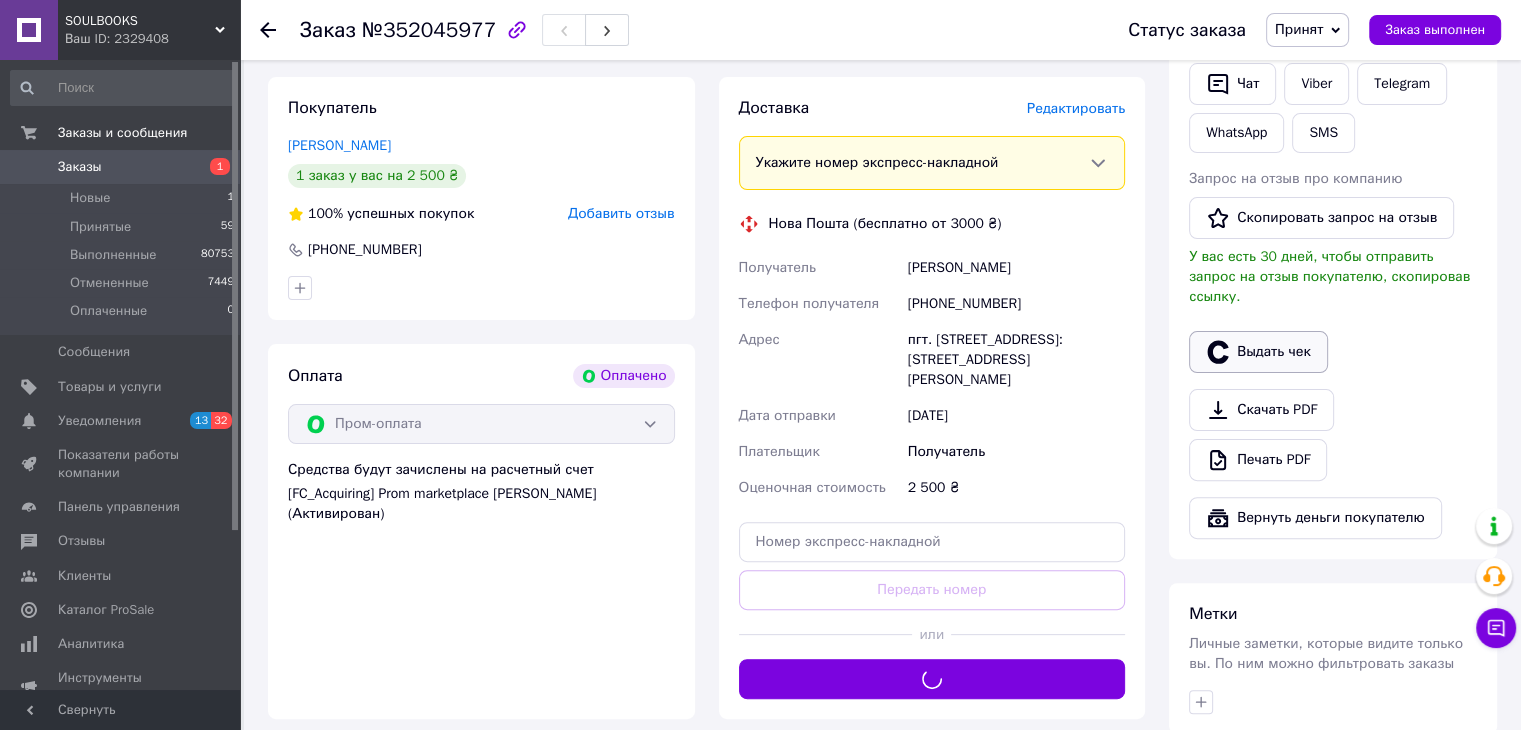 click on "Выдать чек" at bounding box center [1258, 352] 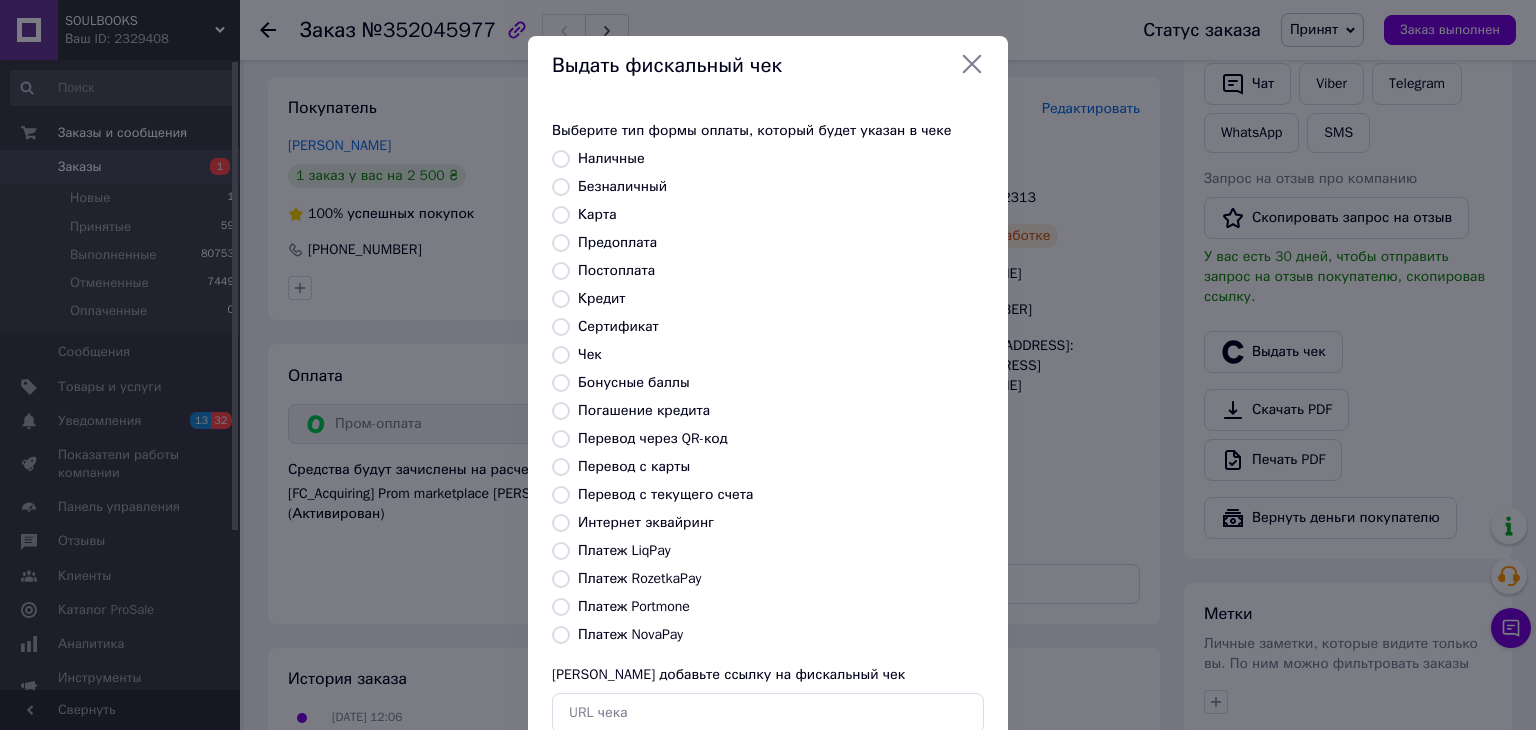 click on "Платеж RozetkaPay" at bounding box center [639, 578] 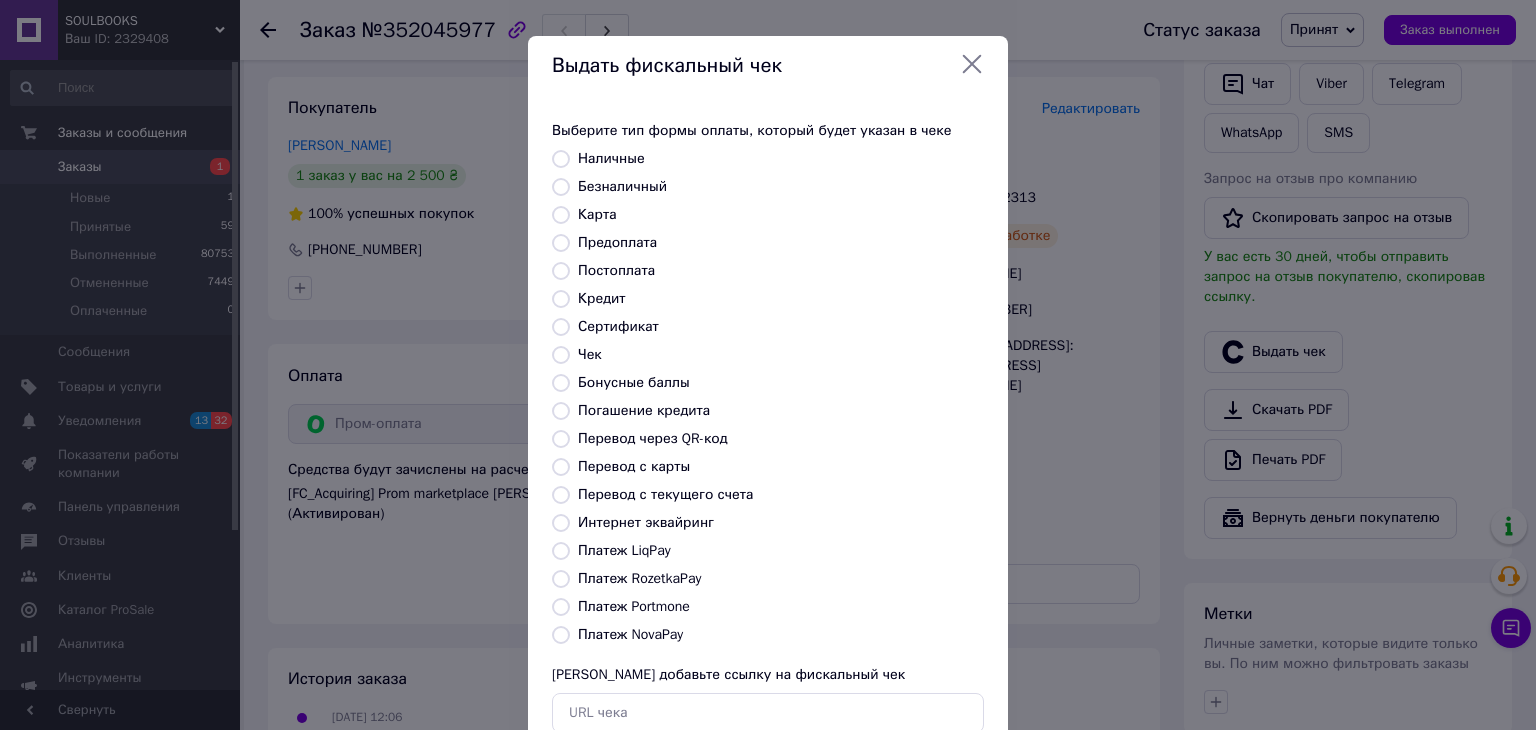 radio on "true" 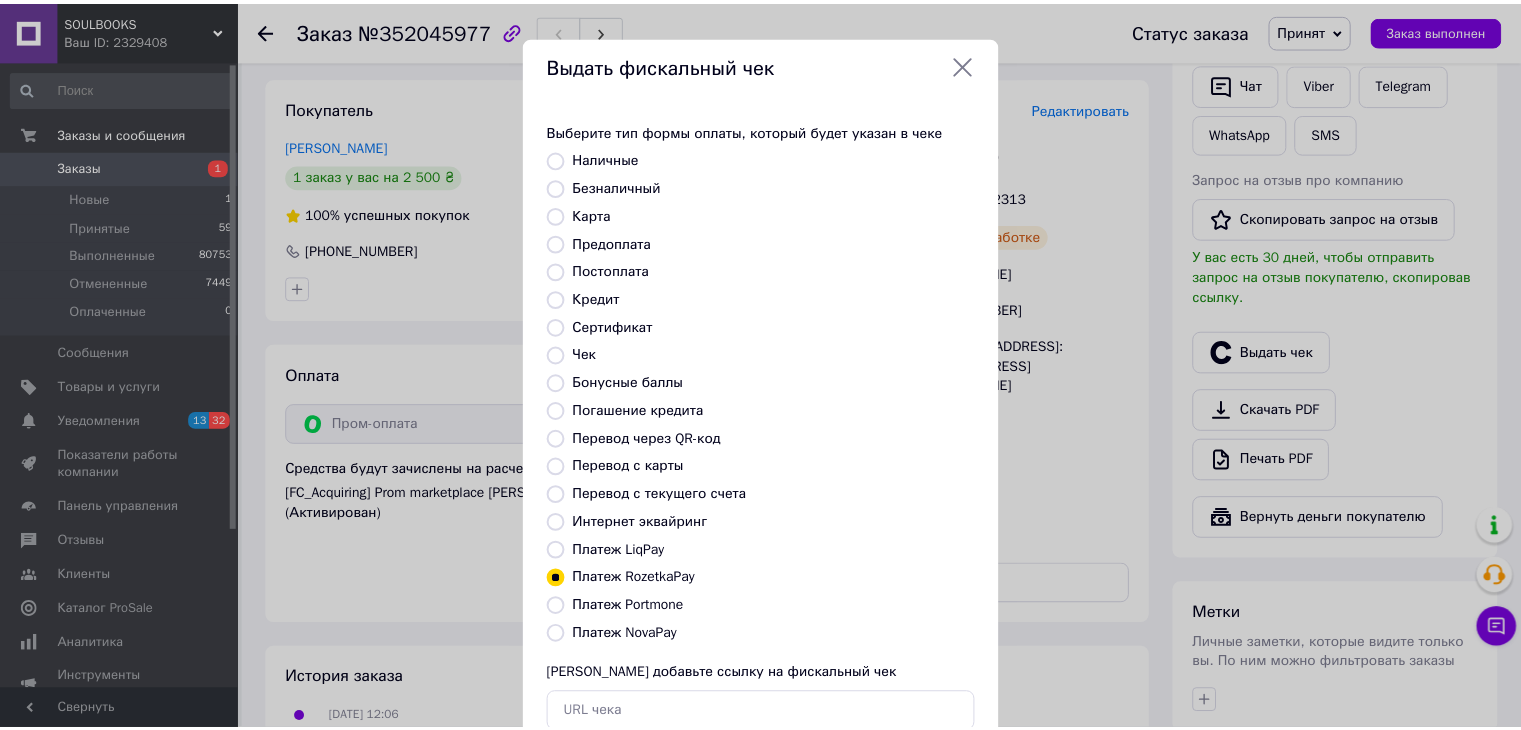 scroll, scrollTop: 128, scrollLeft: 0, axis: vertical 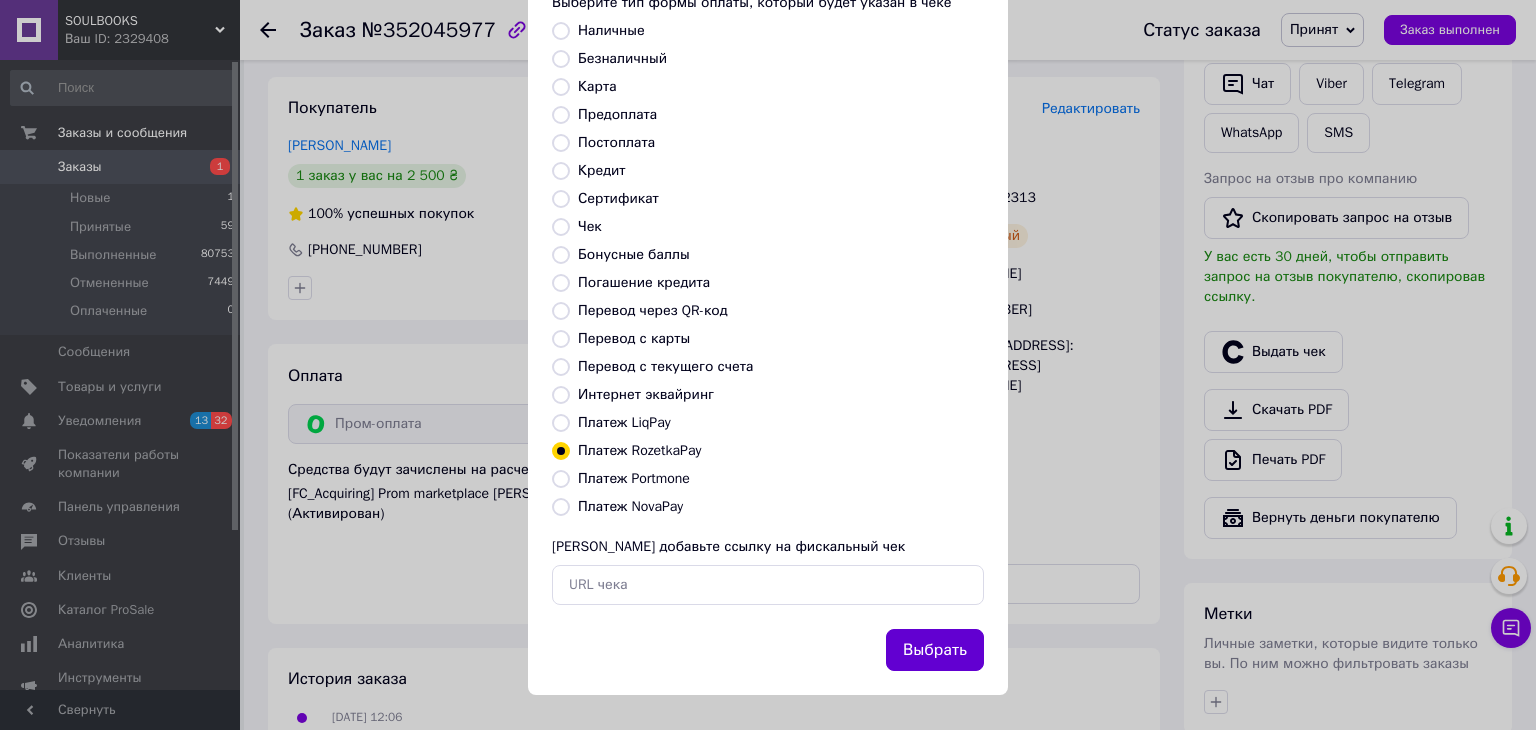 click on "Выбрать" at bounding box center [935, 650] 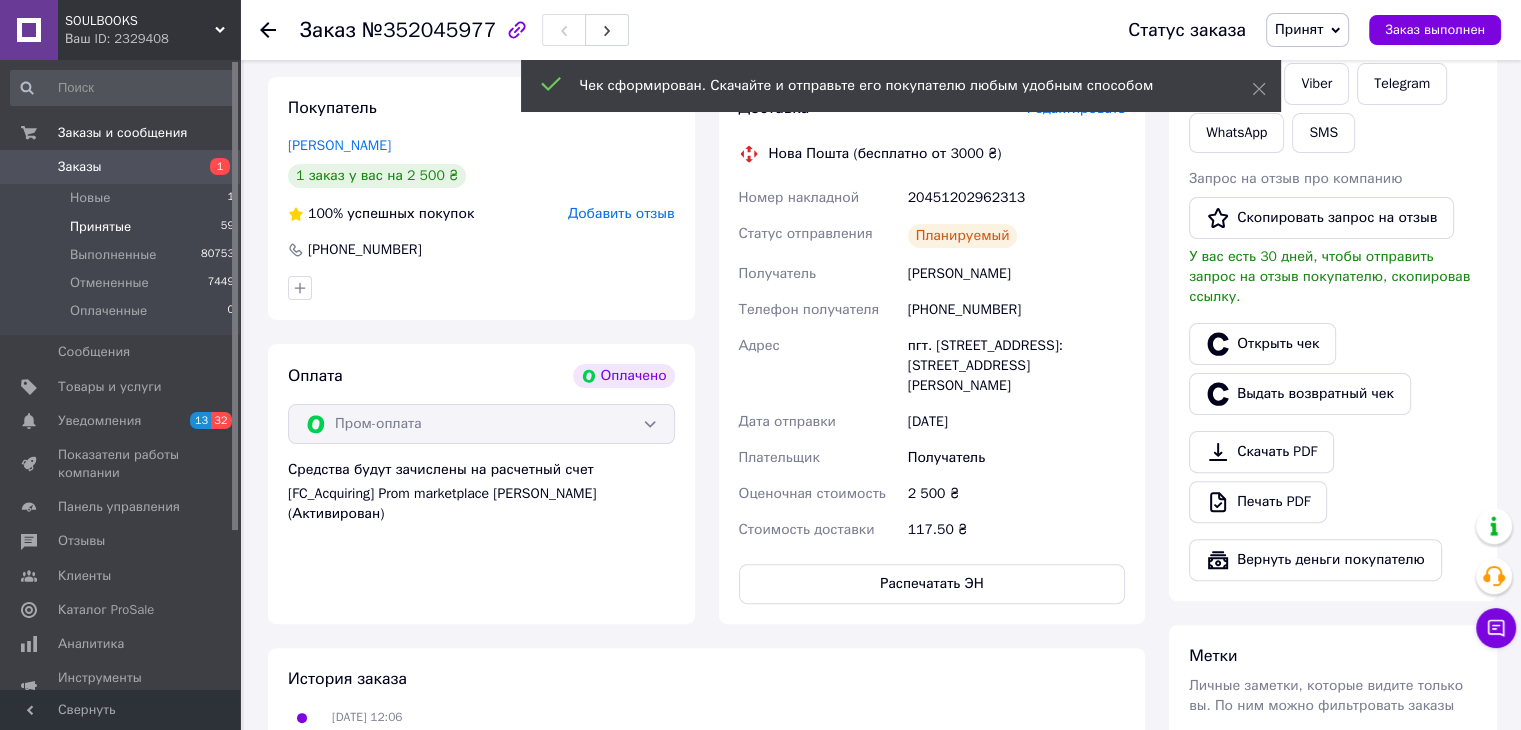 click on "Принятые" at bounding box center (100, 227) 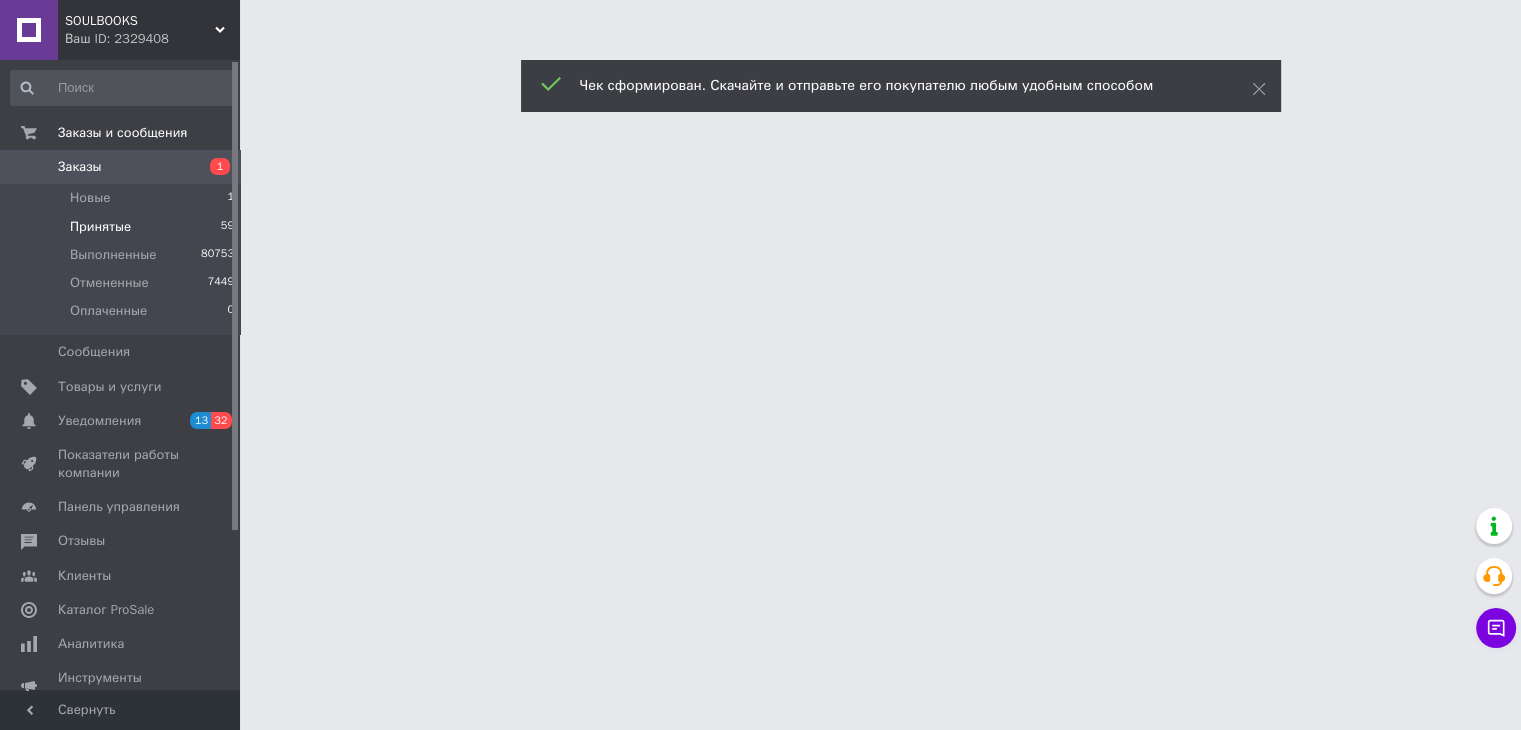 scroll, scrollTop: 0, scrollLeft: 0, axis: both 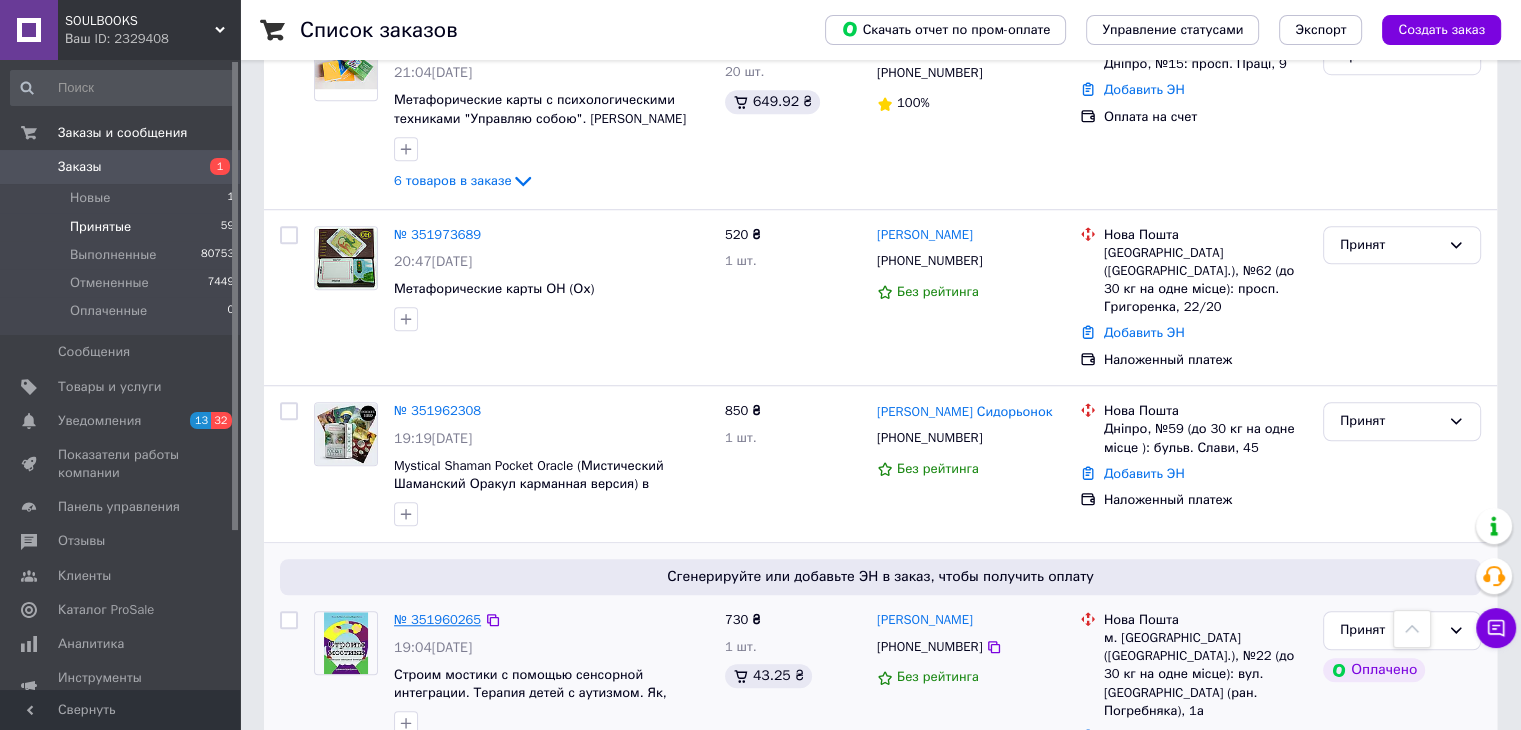click on "№ 351960265" at bounding box center (437, 619) 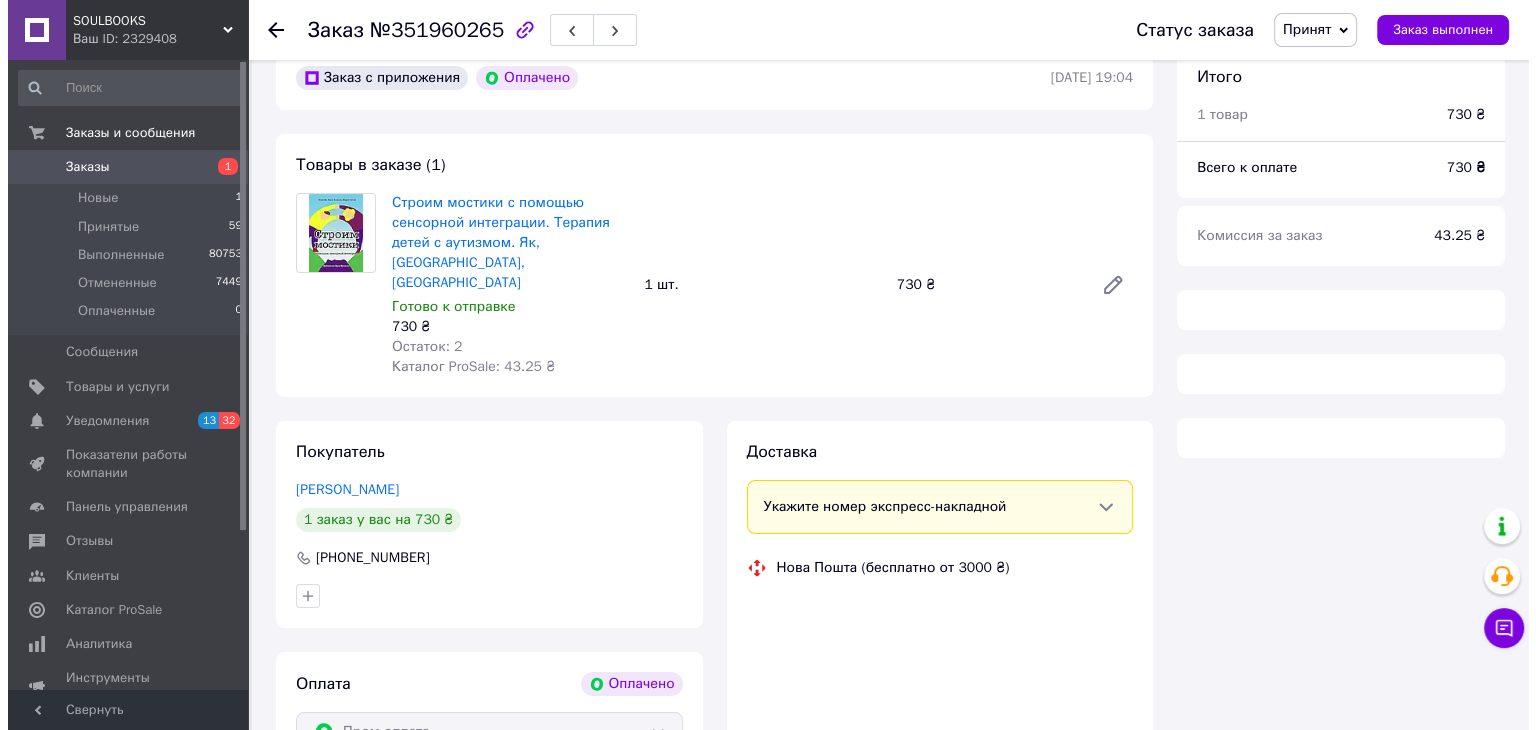 scroll, scrollTop: 93, scrollLeft: 0, axis: vertical 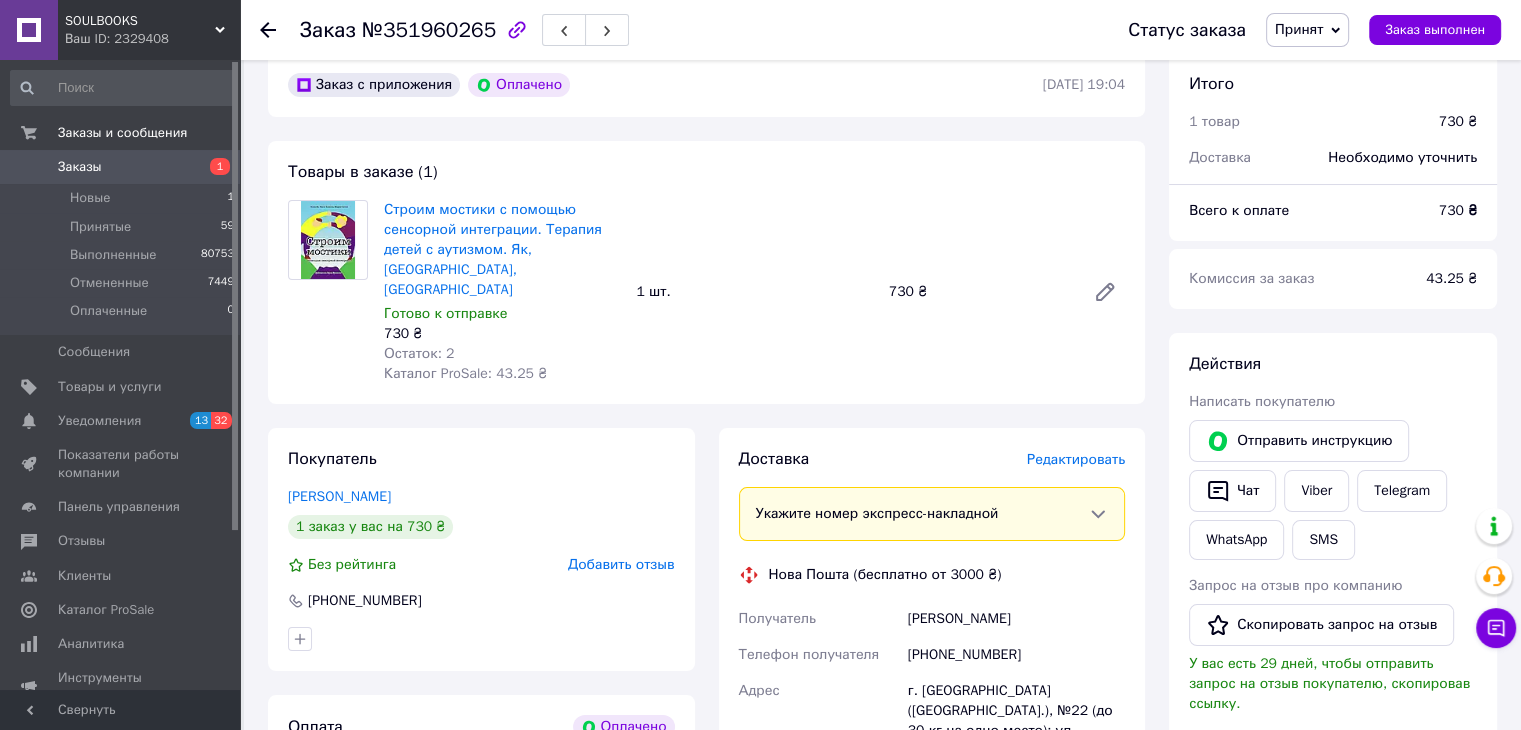 click on "Редактировать" at bounding box center [1076, 459] 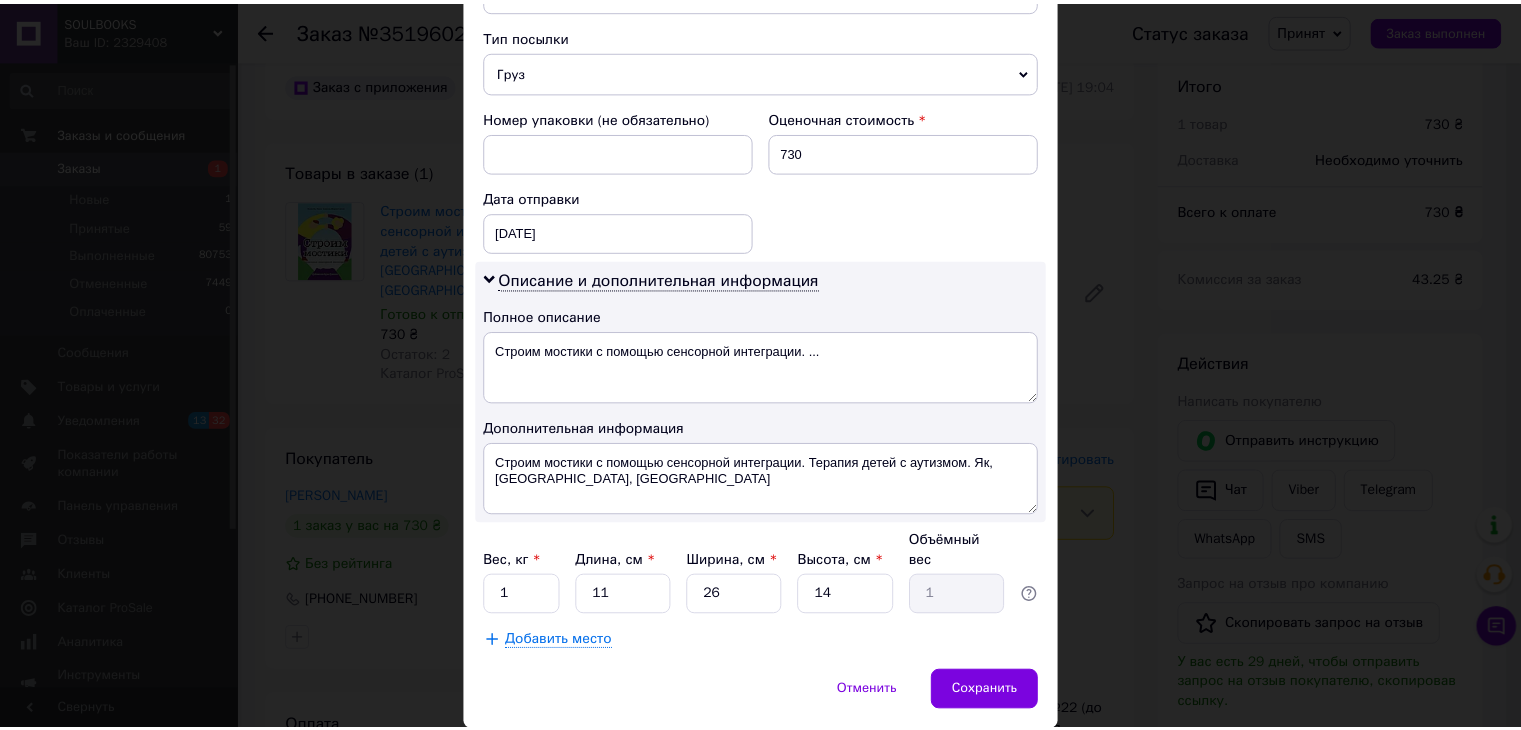 scroll, scrollTop: 800, scrollLeft: 0, axis: vertical 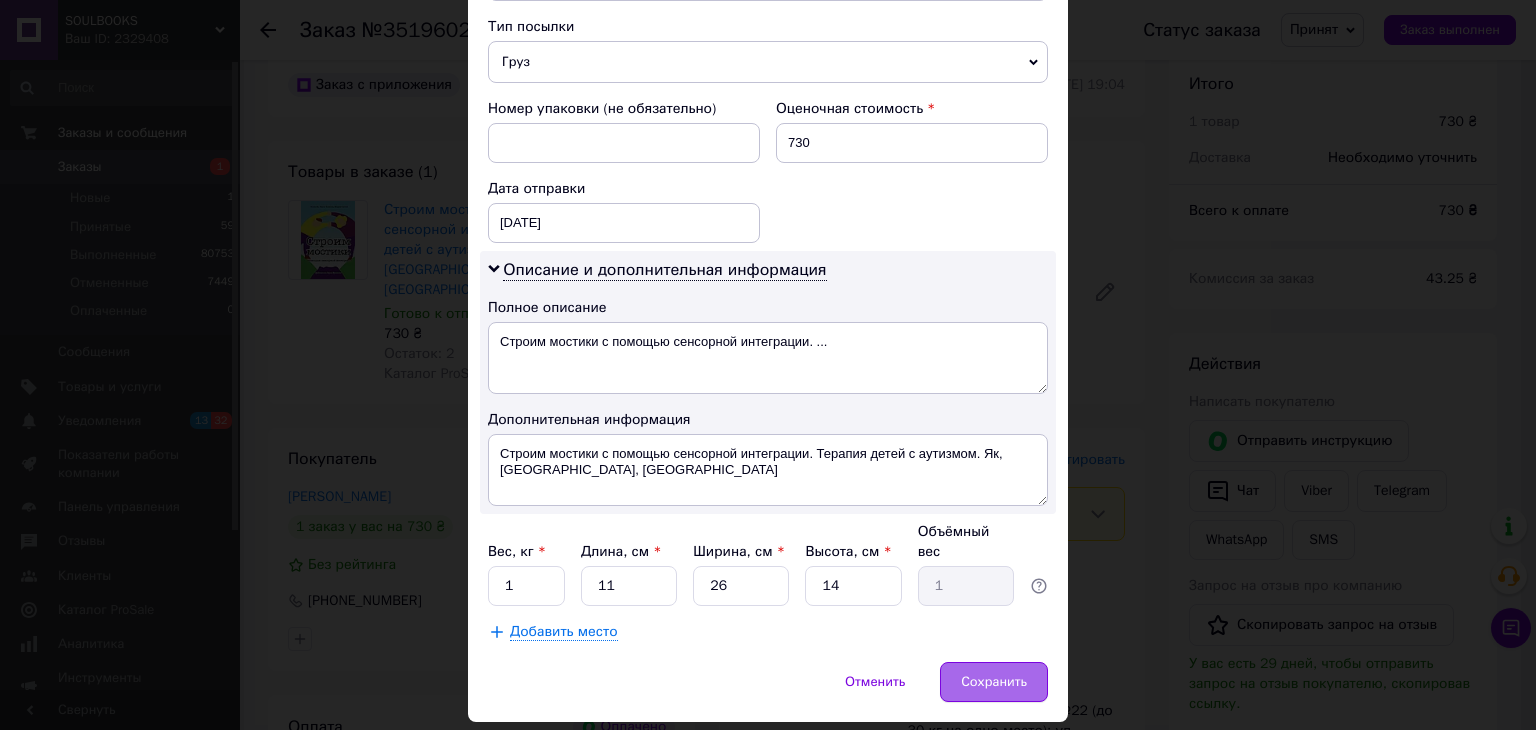 click on "Сохранить" at bounding box center [994, 682] 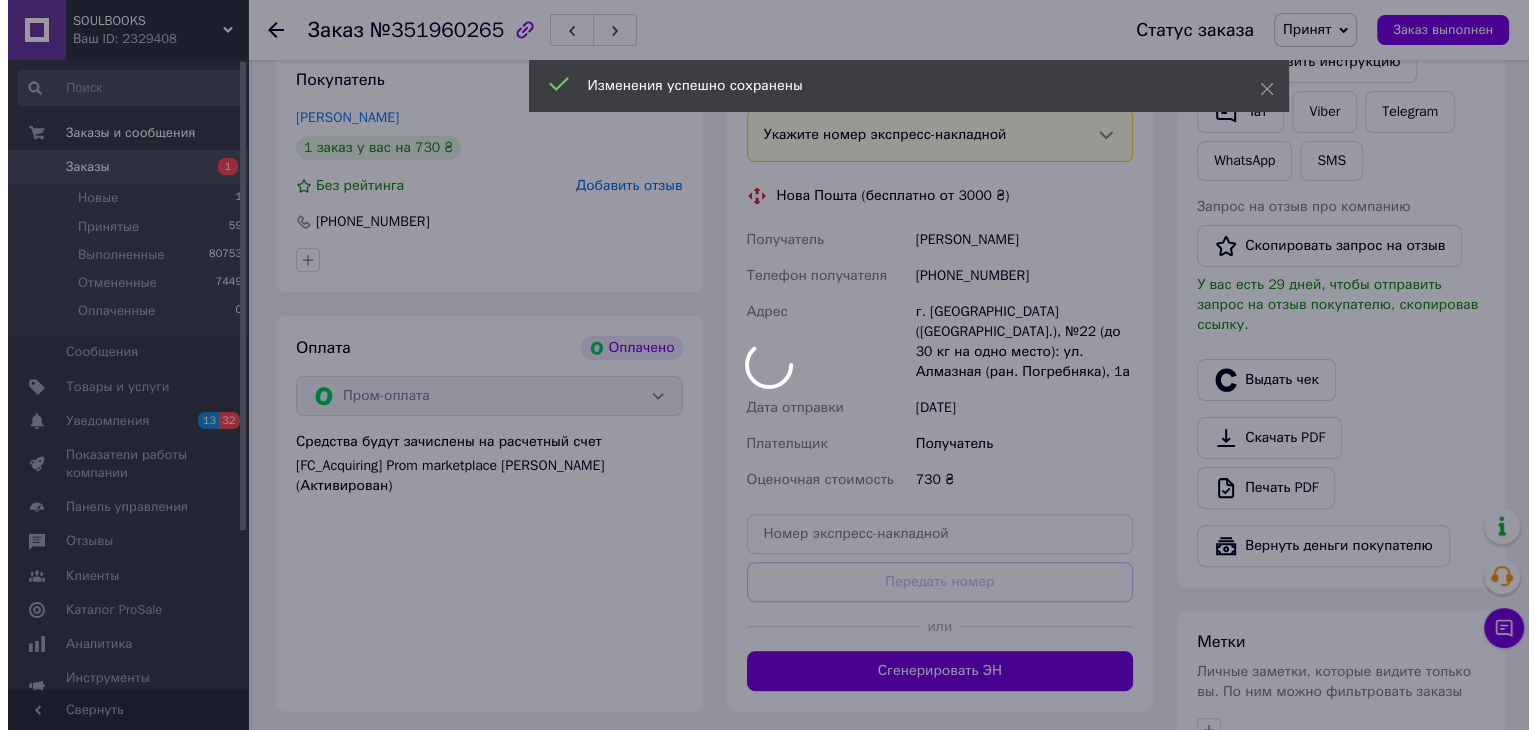 scroll, scrollTop: 493, scrollLeft: 0, axis: vertical 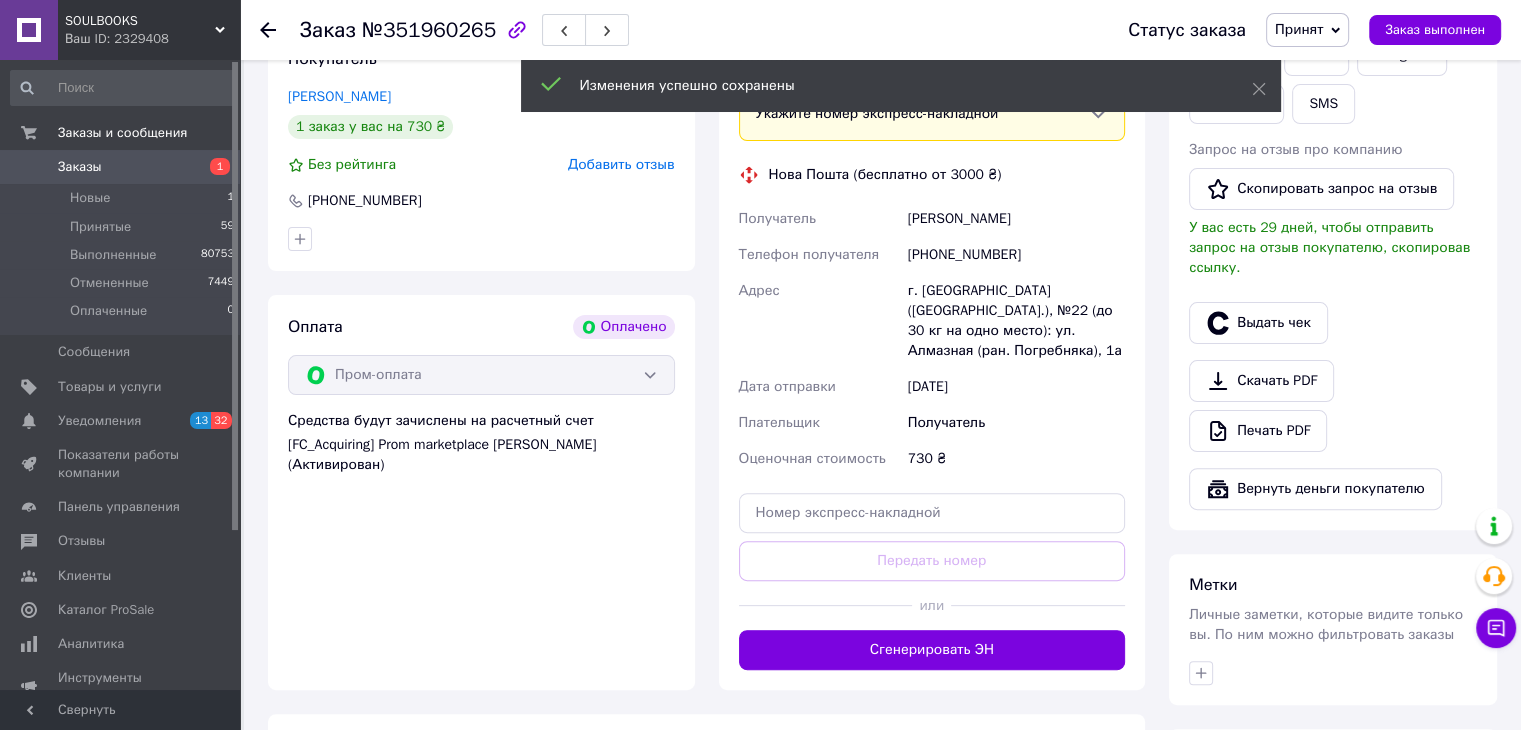 click on "Сгенерировать ЭН" at bounding box center (932, 650) 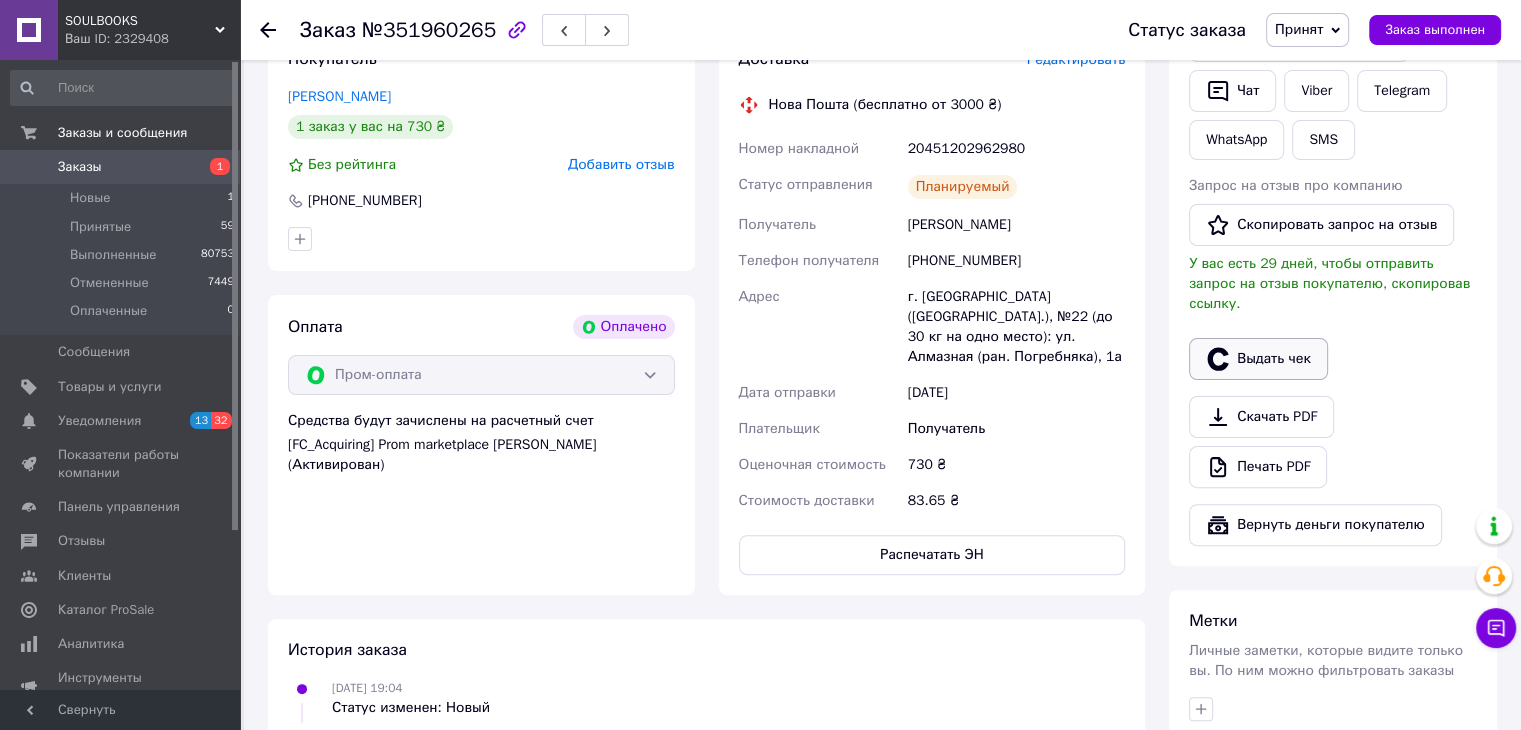 click on "Выдать чек" at bounding box center (1258, 359) 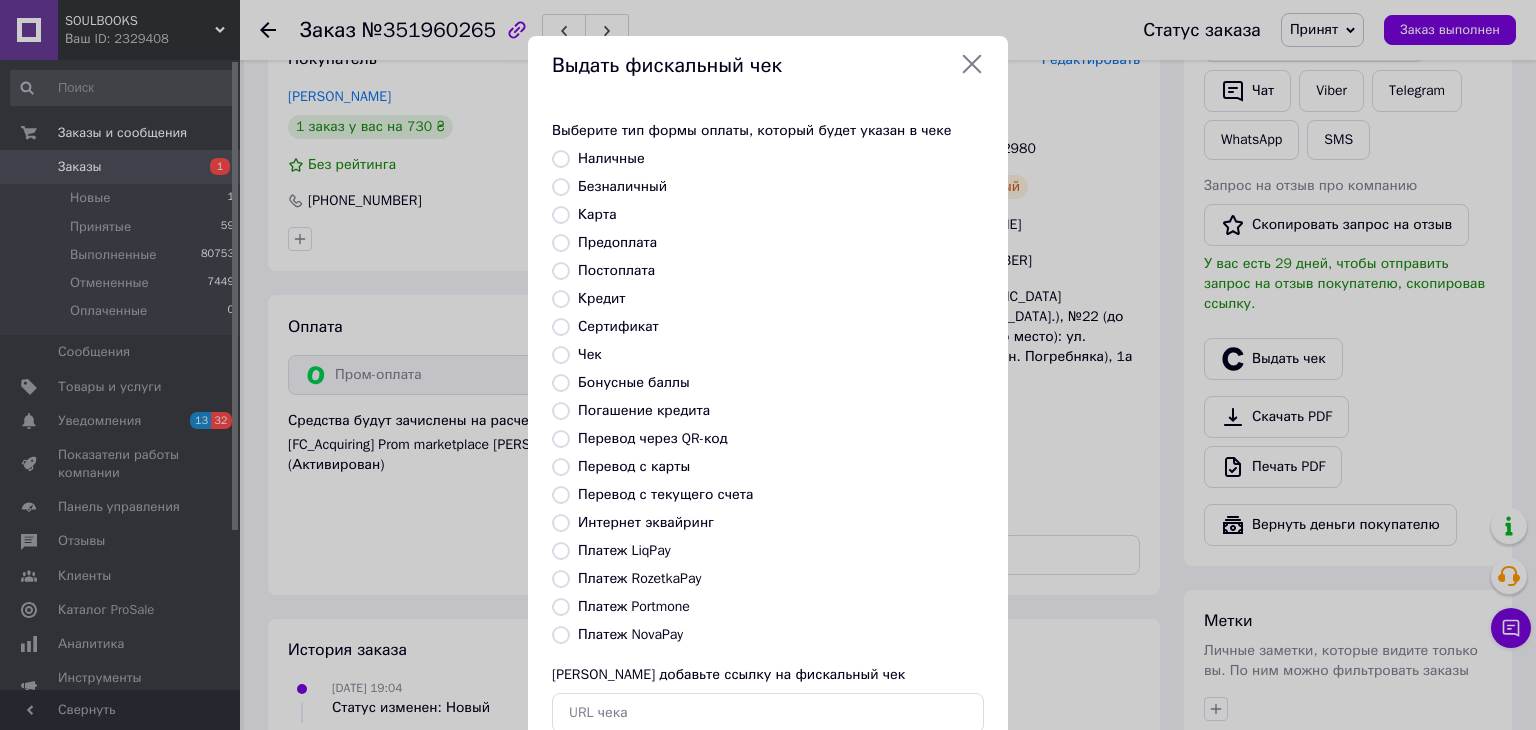 click on "Платеж RozetkaPay" at bounding box center [639, 578] 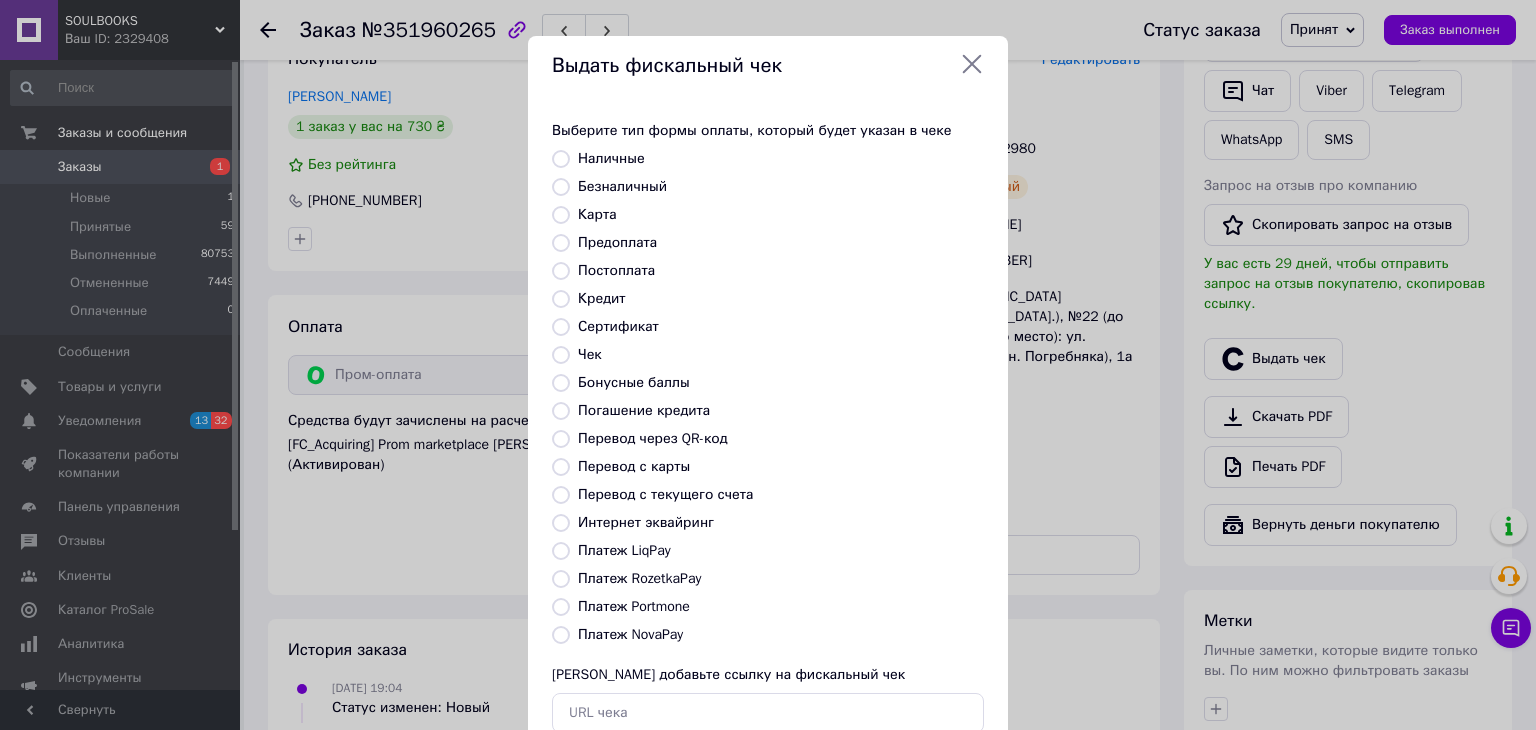 radio on "true" 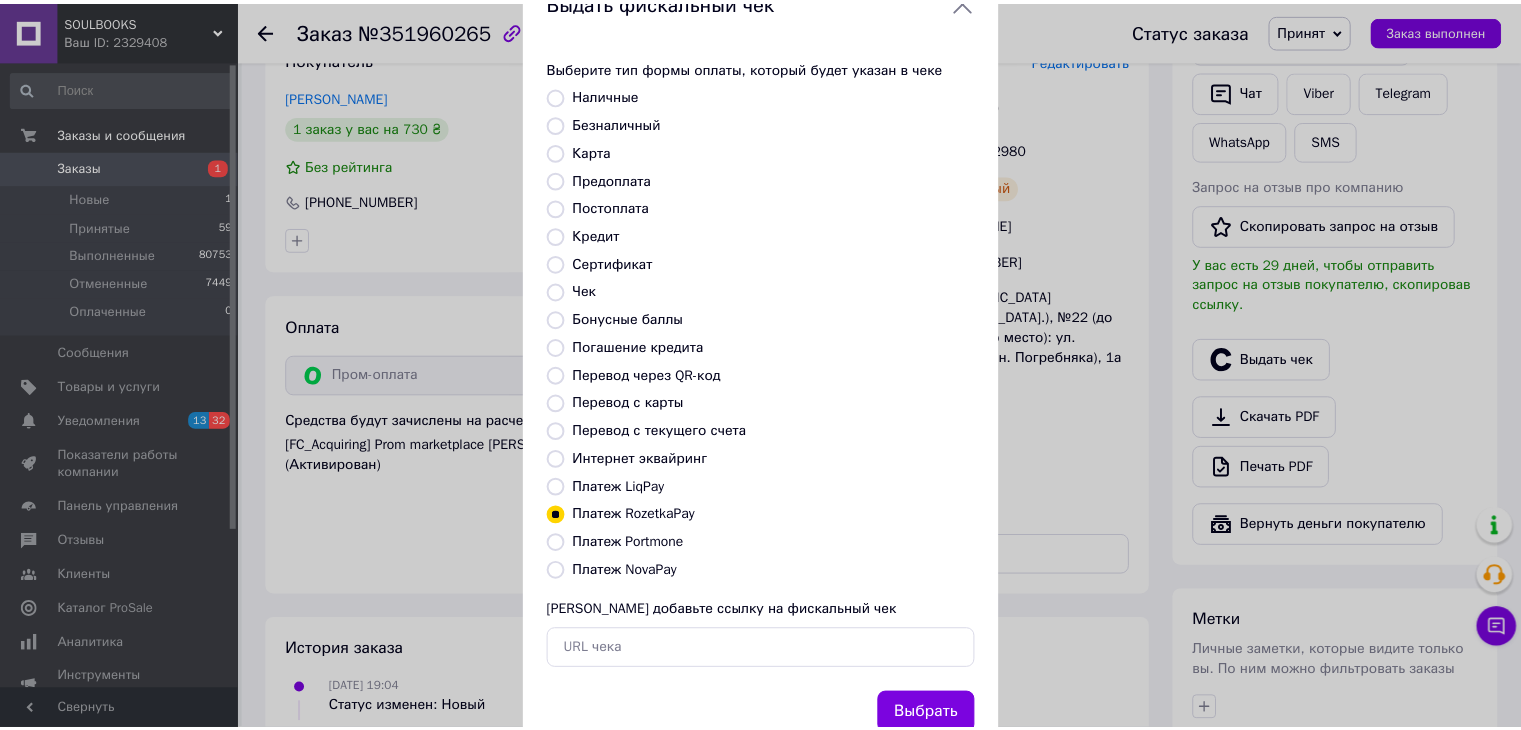 scroll, scrollTop: 100, scrollLeft: 0, axis: vertical 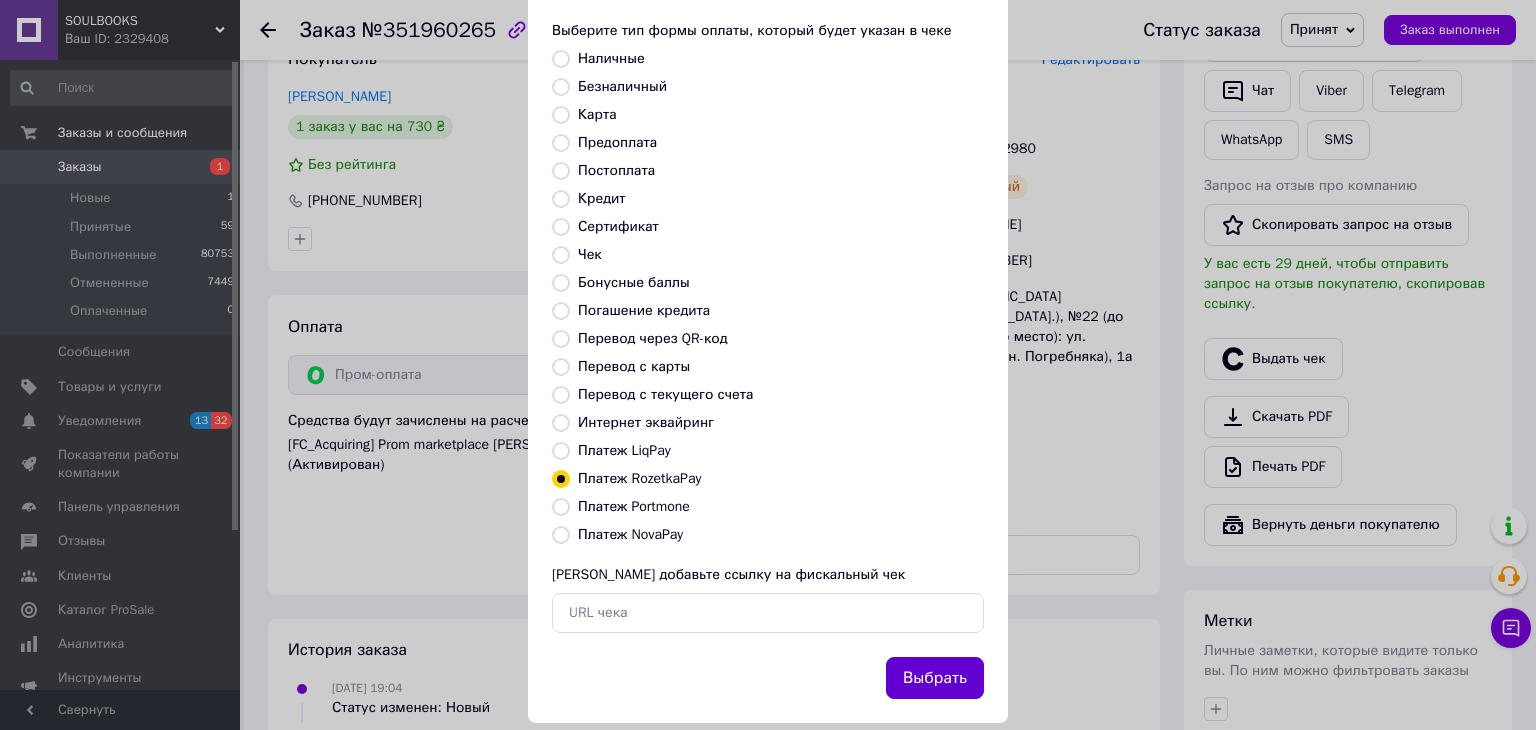 click on "Выбрать" at bounding box center (935, 678) 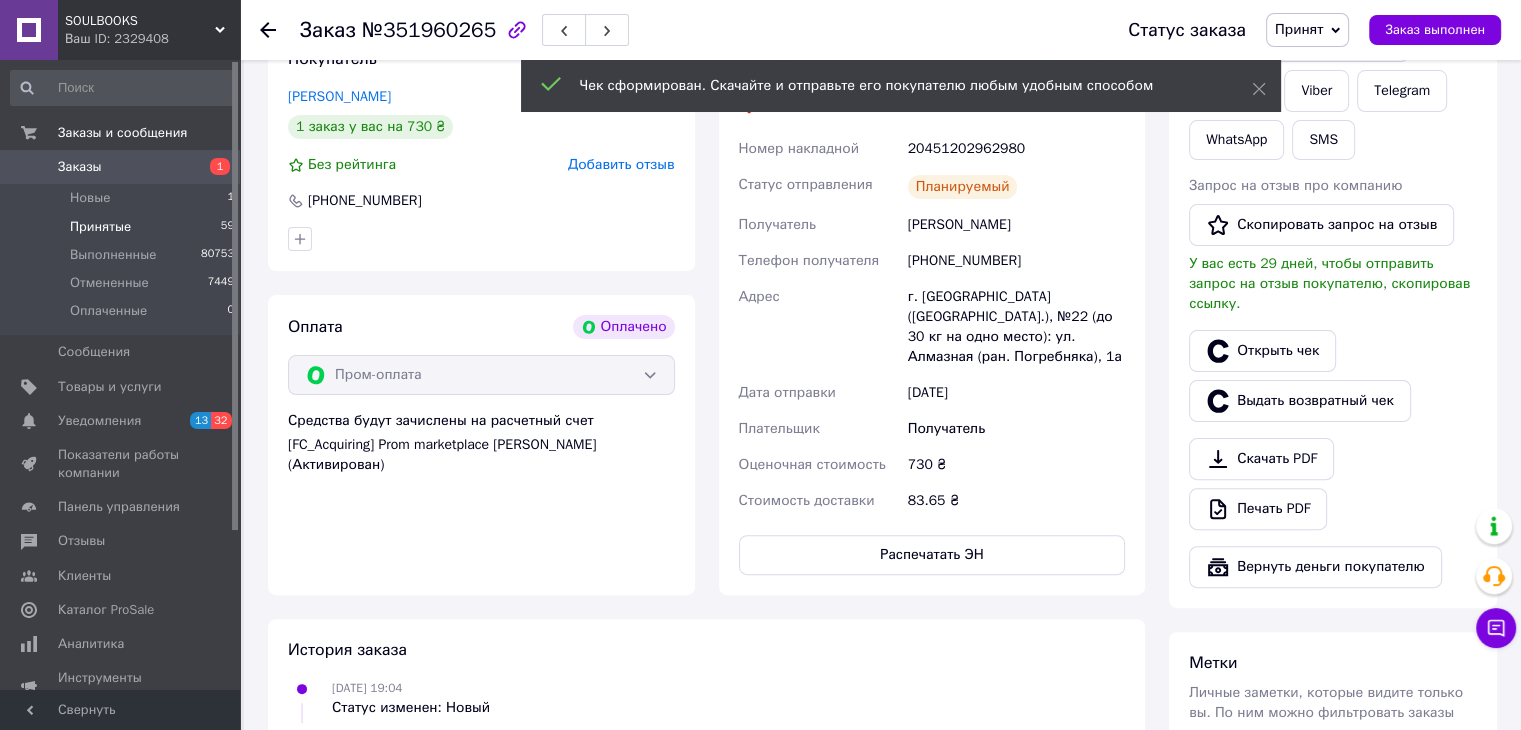 click on "Принятые 59" at bounding box center (123, 227) 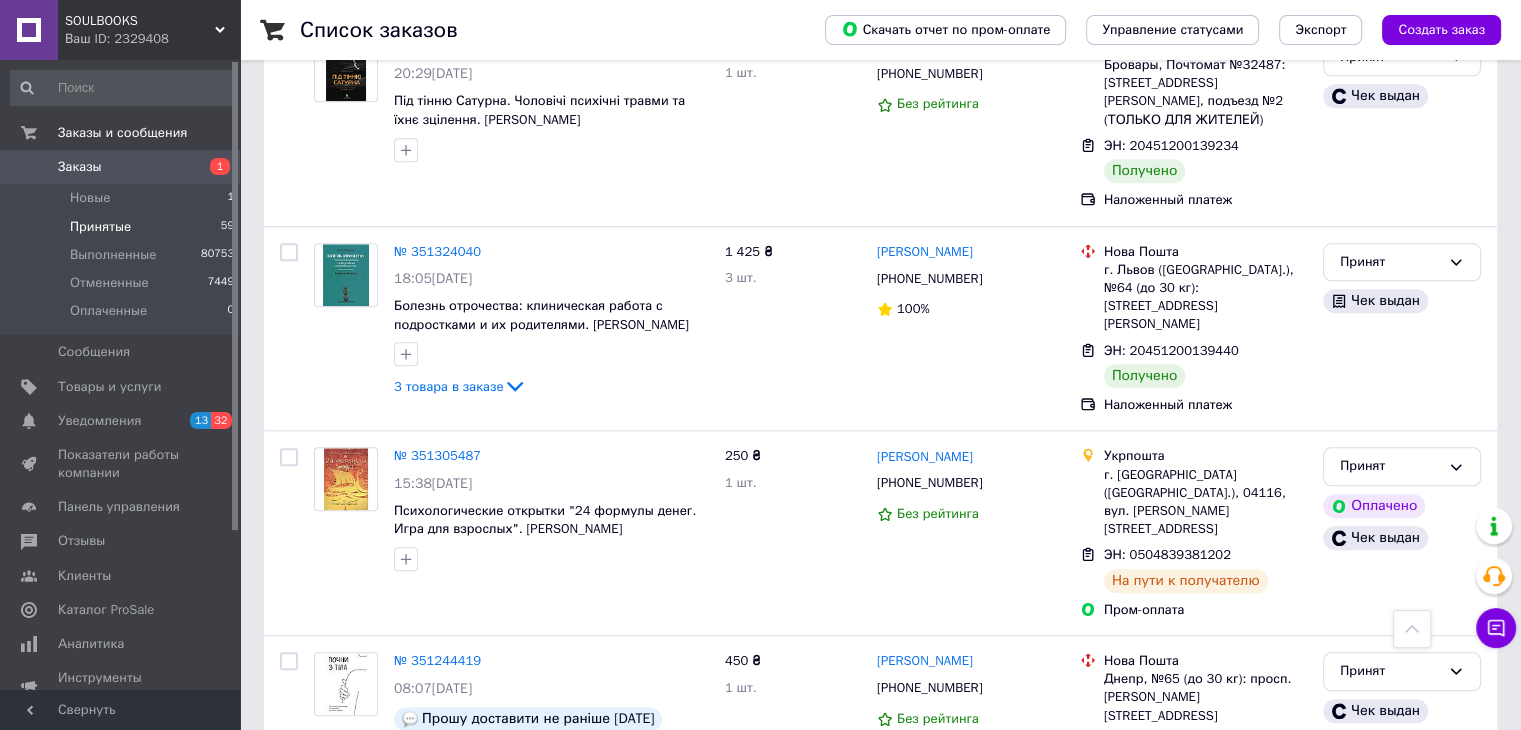 scroll, scrollTop: 10264, scrollLeft: 0, axis: vertical 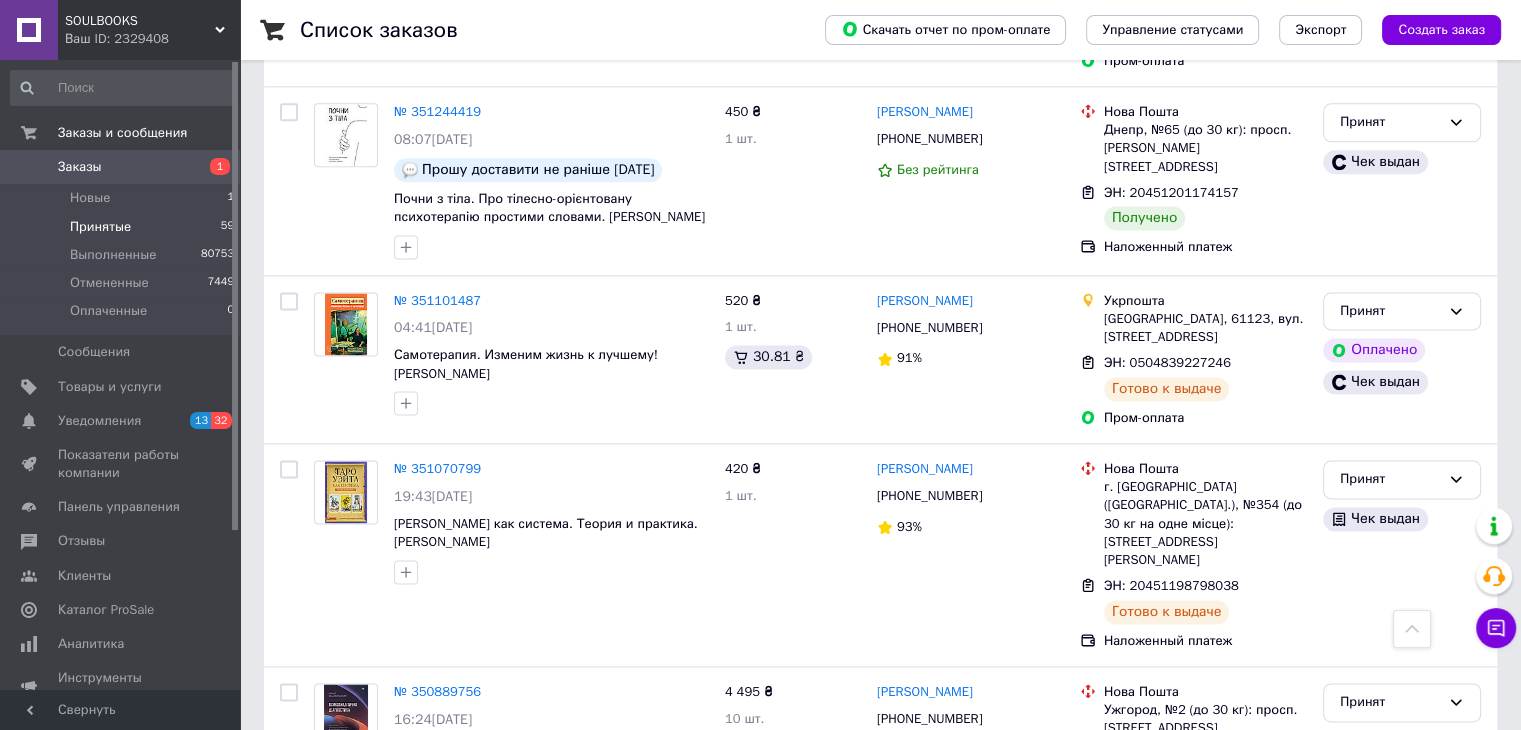 click on "Принят" at bounding box center [1390, 891] 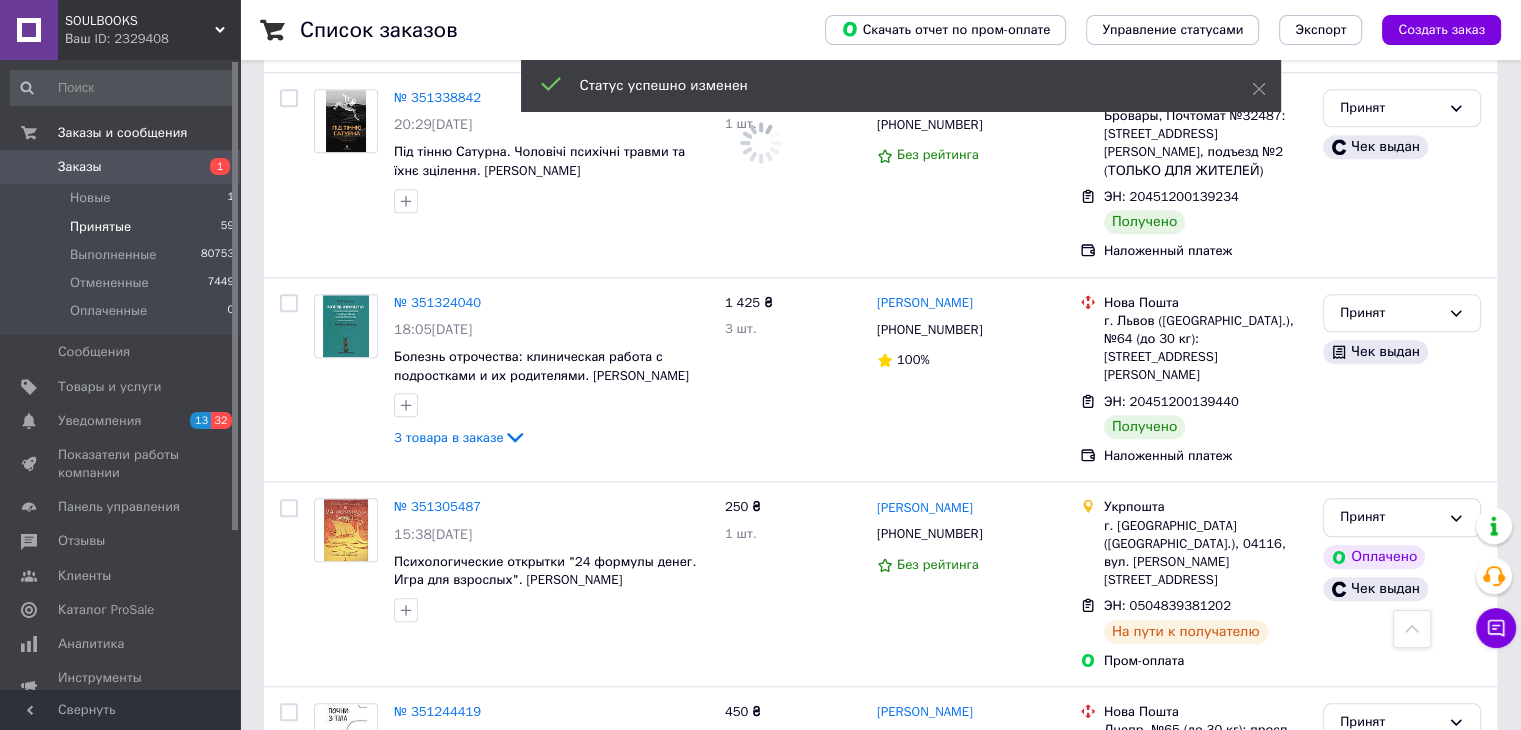 scroll, scrollTop: 9464, scrollLeft: 0, axis: vertical 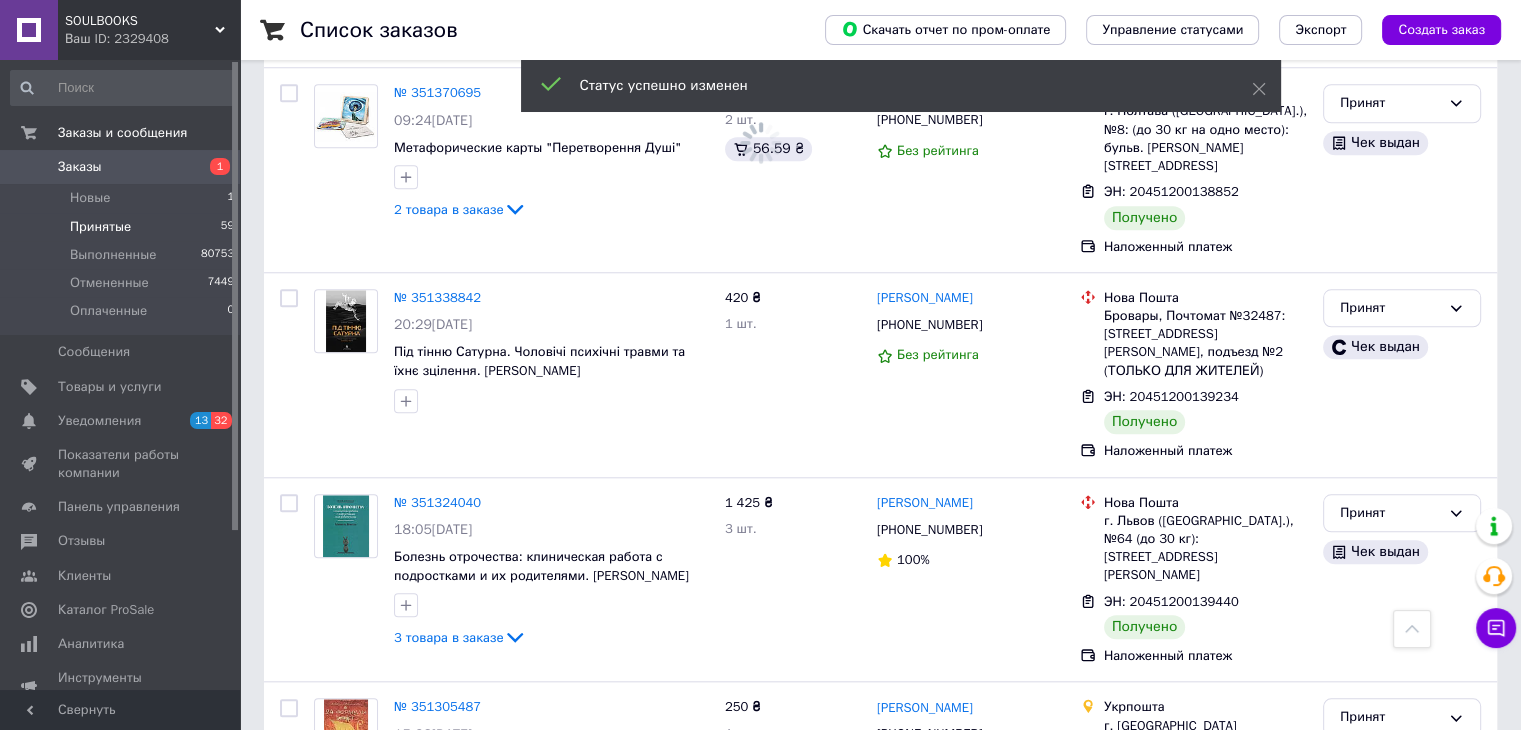 click on "Принят" at bounding box center [1390, 922] 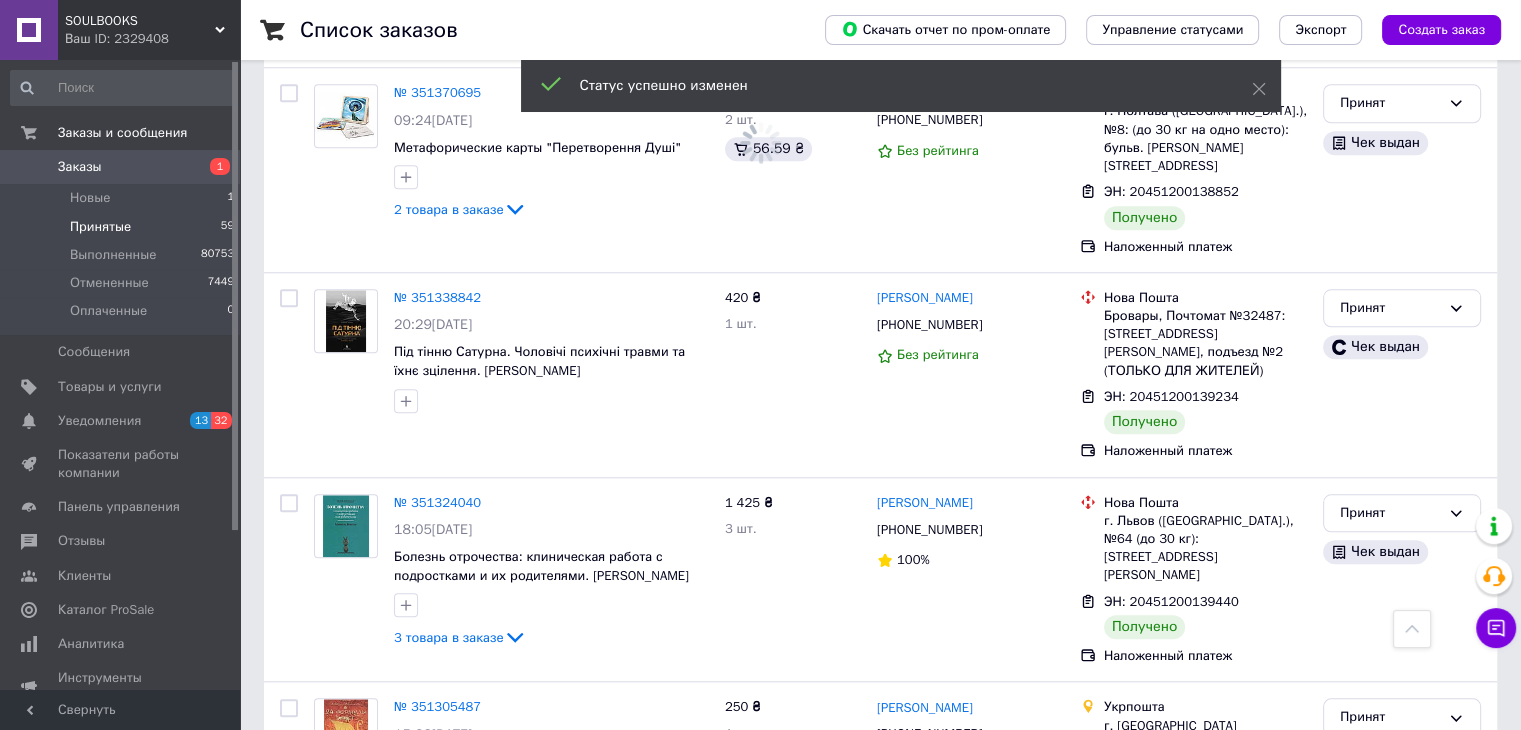 click on "Выполнен" at bounding box center (1402, 964) 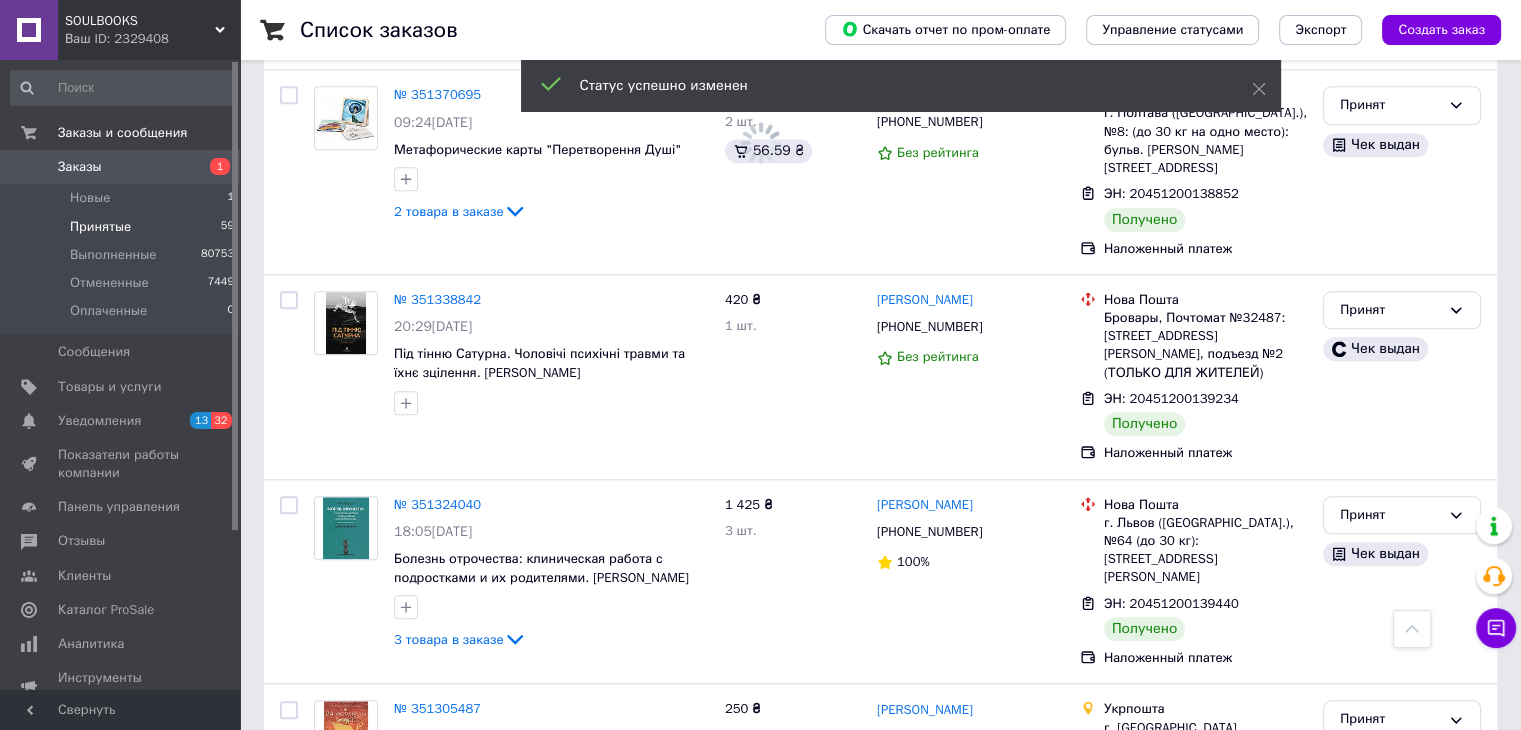 scroll, scrollTop: 9164, scrollLeft: 0, axis: vertical 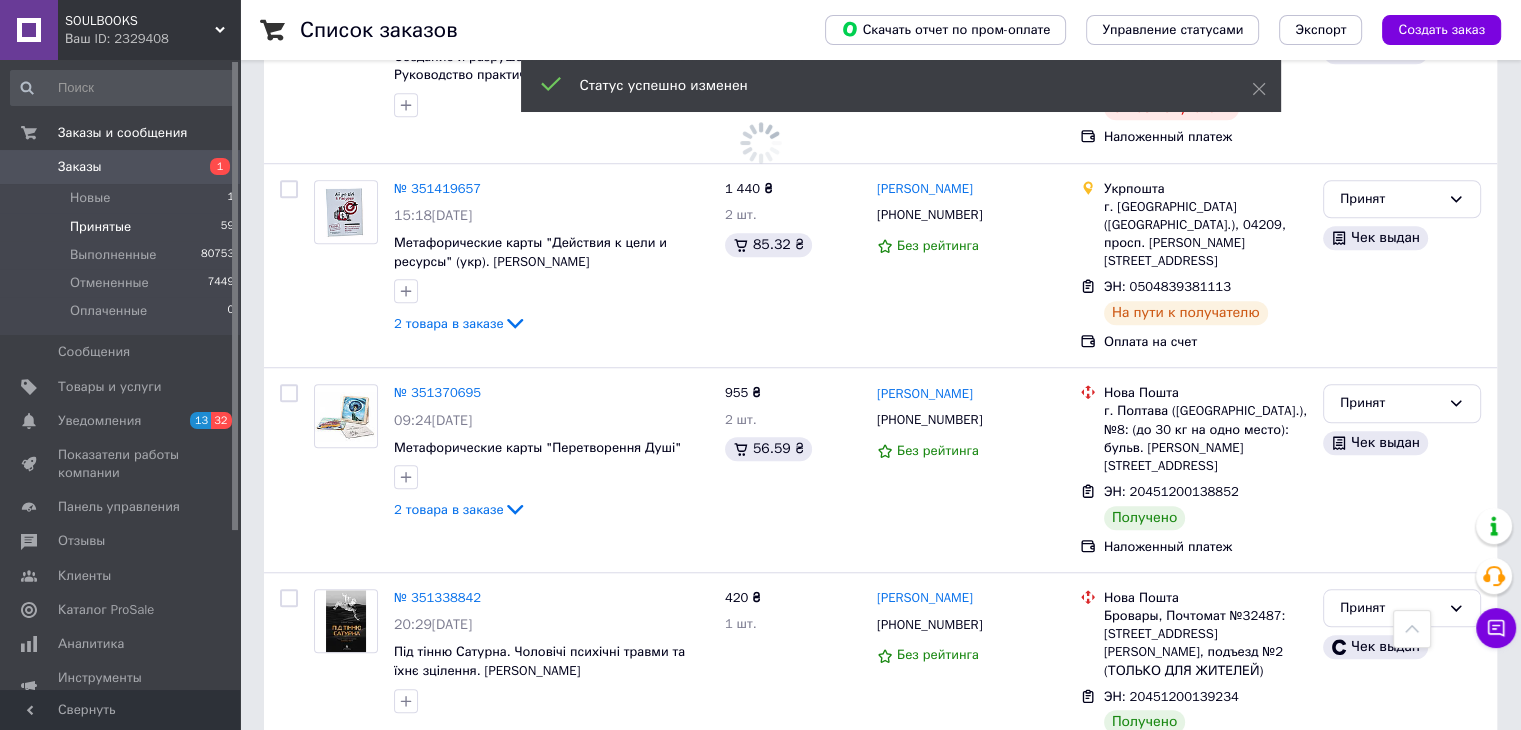 click on "Принят" at bounding box center [1390, 813] 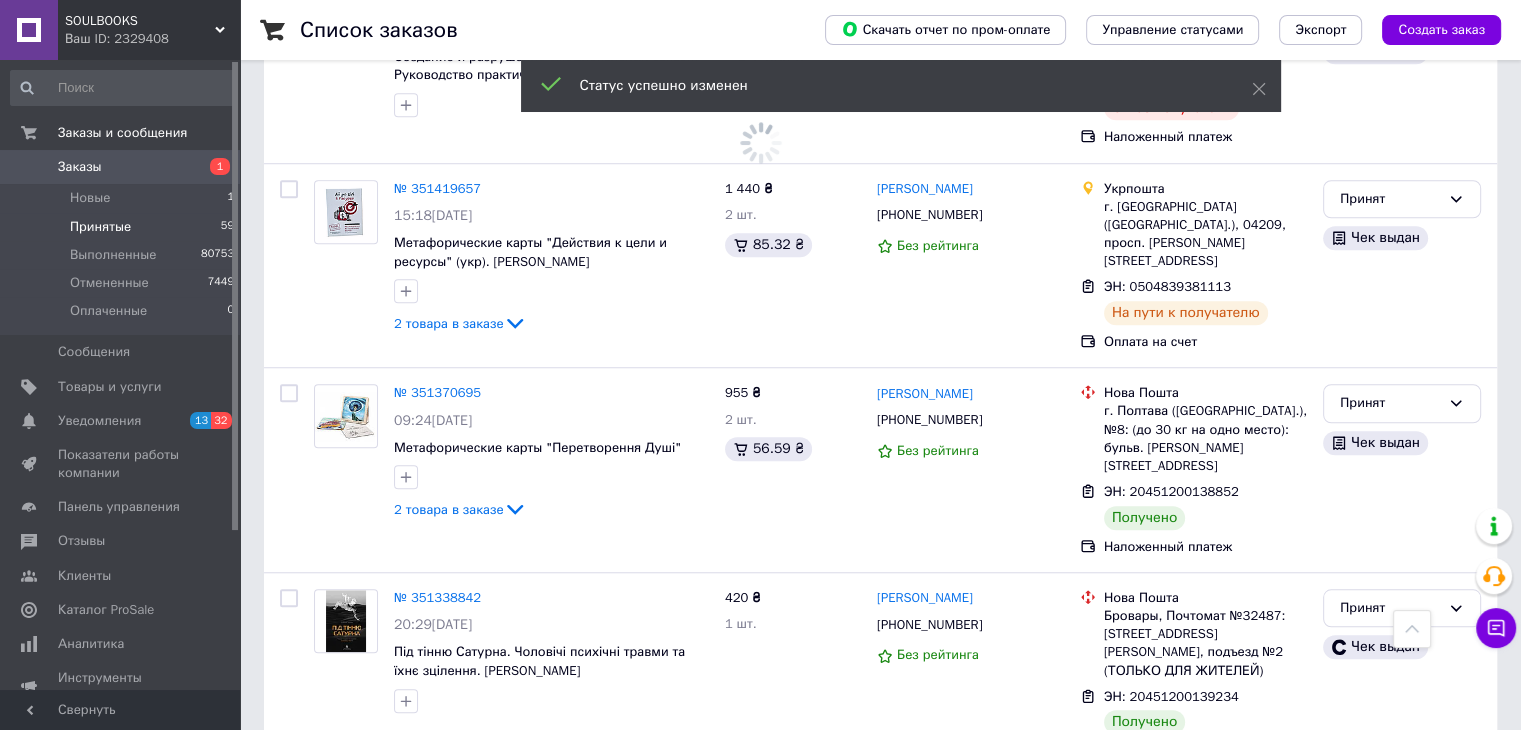 click on "Выполнен" at bounding box center (1402, 854) 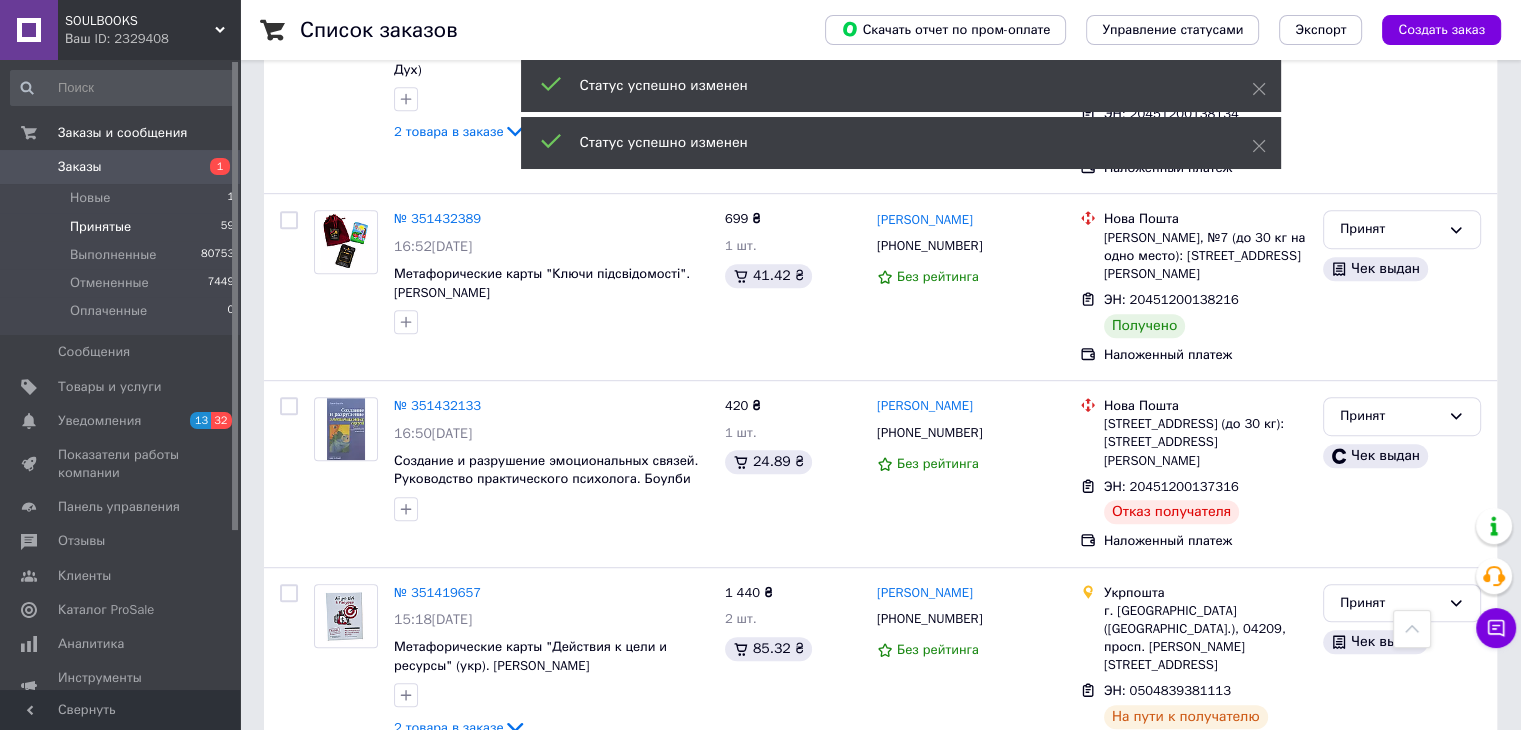 scroll, scrollTop: 8864, scrollLeft: 0, axis: vertical 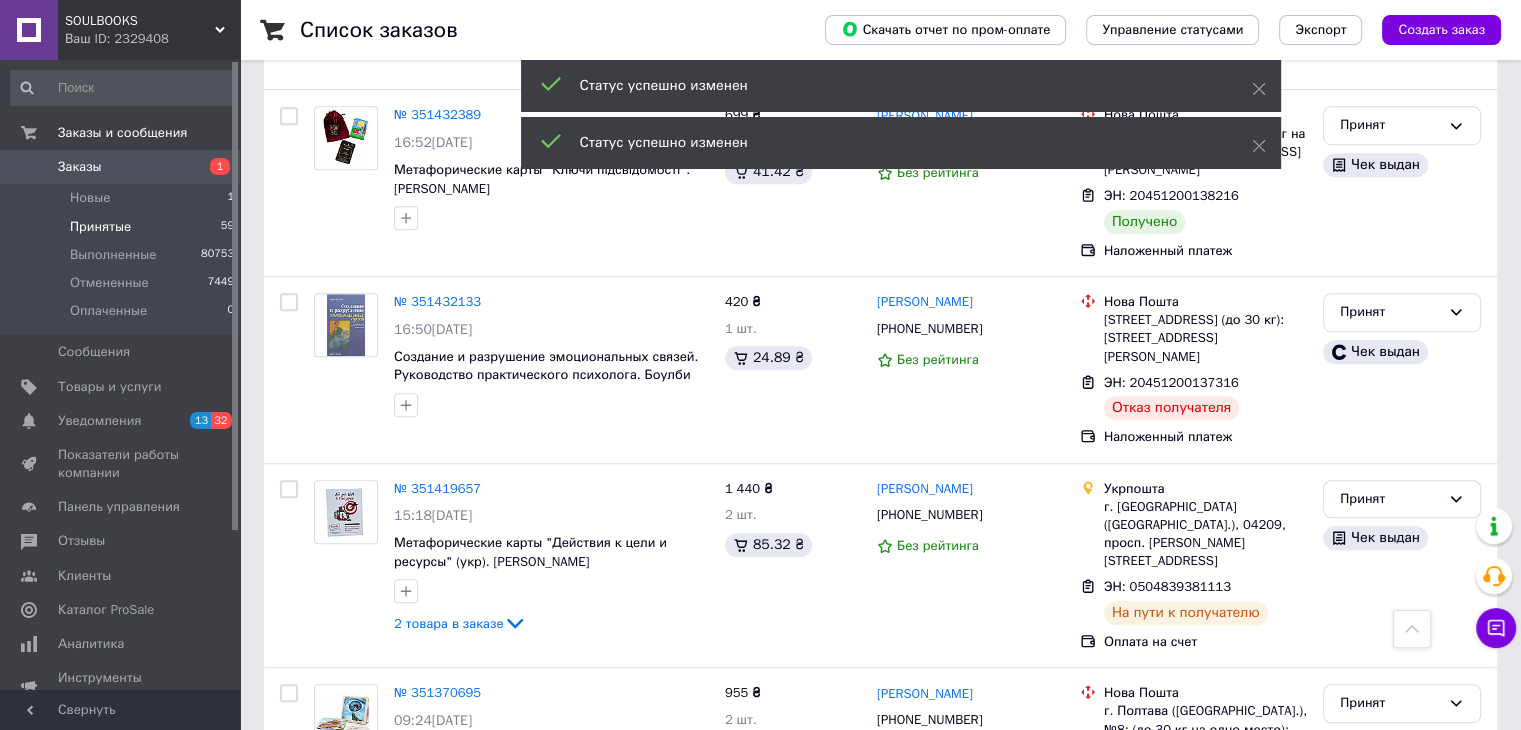 click on "Принят" at bounding box center [1390, 908] 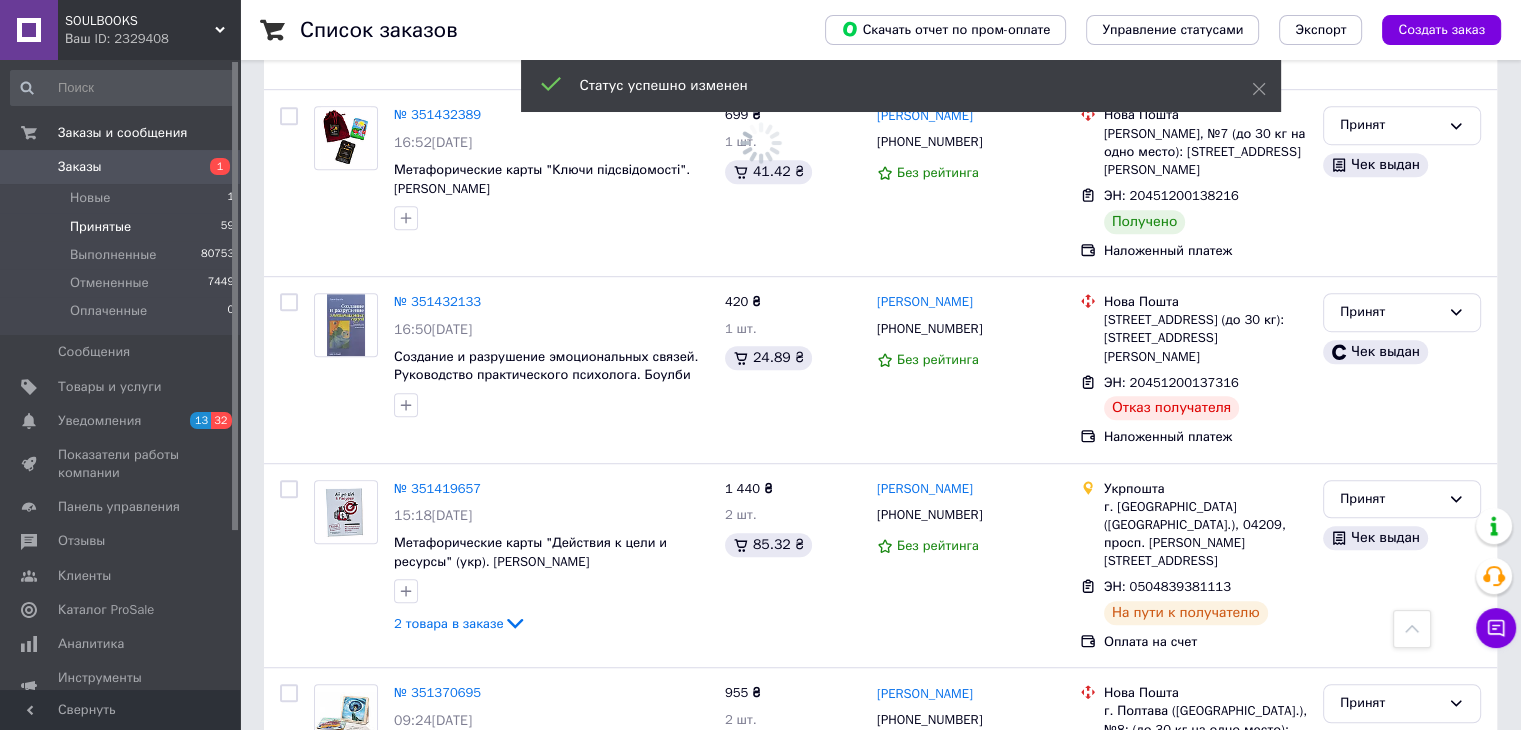 click on "Выполнен" at bounding box center [1402, 949] 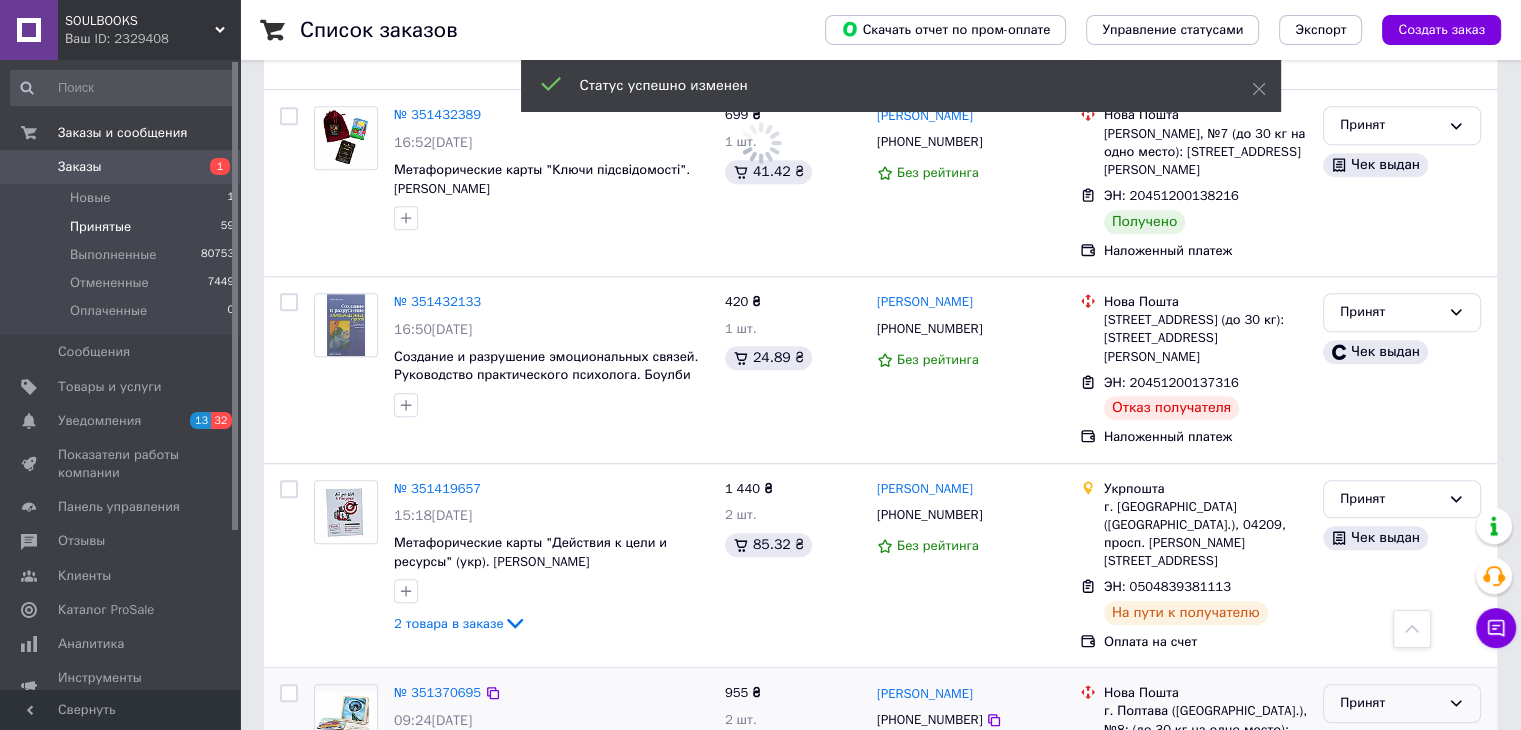 click on "Принят" at bounding box center (1390, 703) 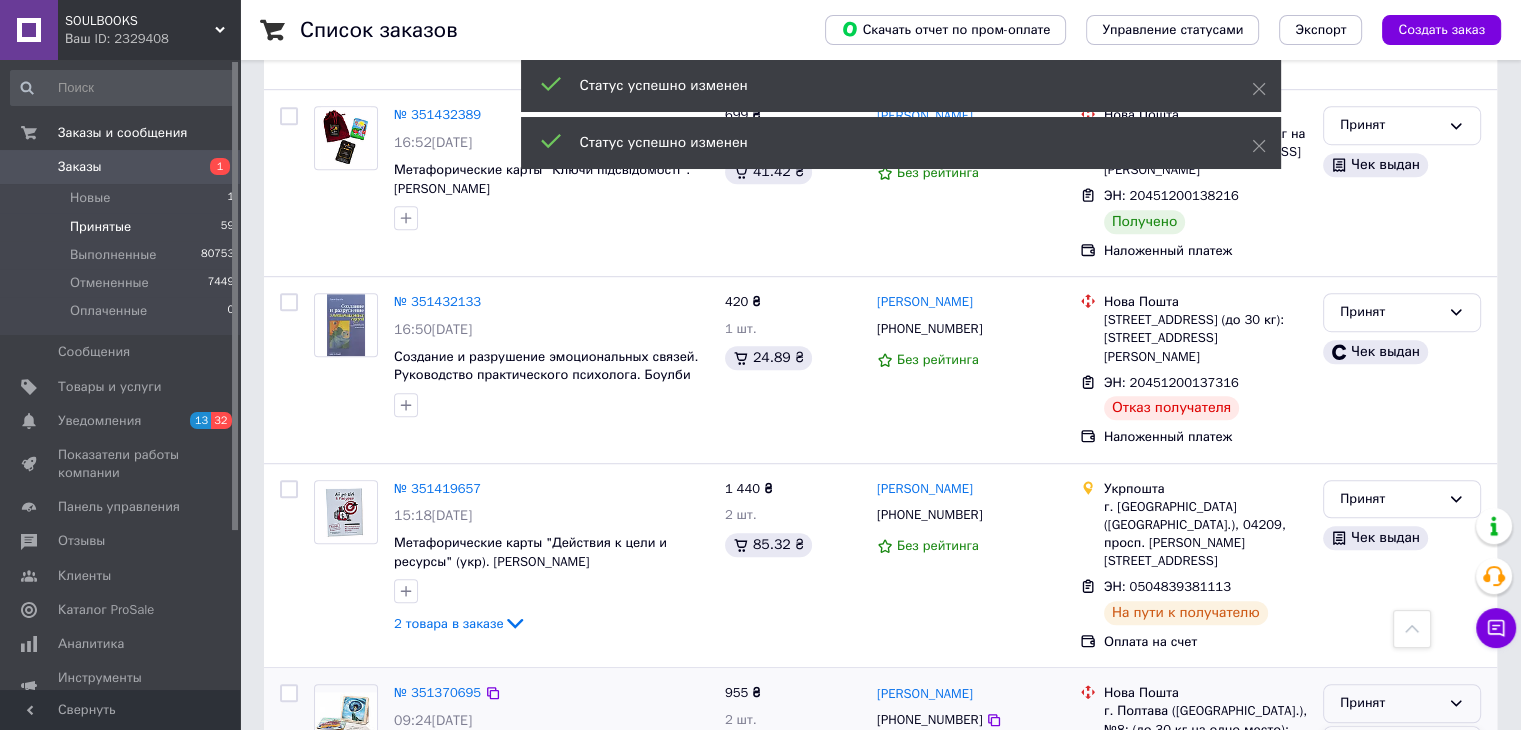 click on "Выполнен" at bounding box center [1402, 745] 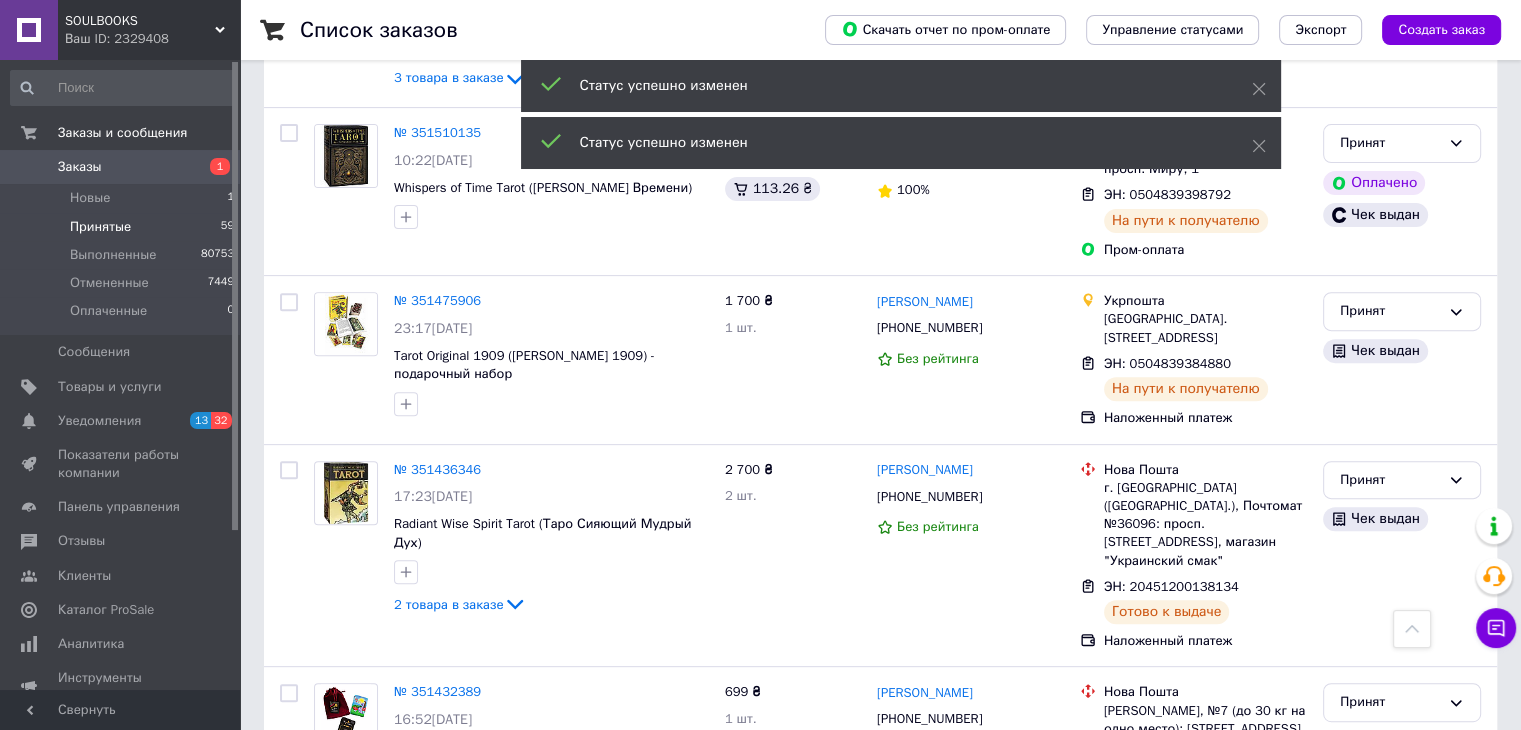 scroll, scrollTop: 8264, scrollLeft: 0, axis: vertical 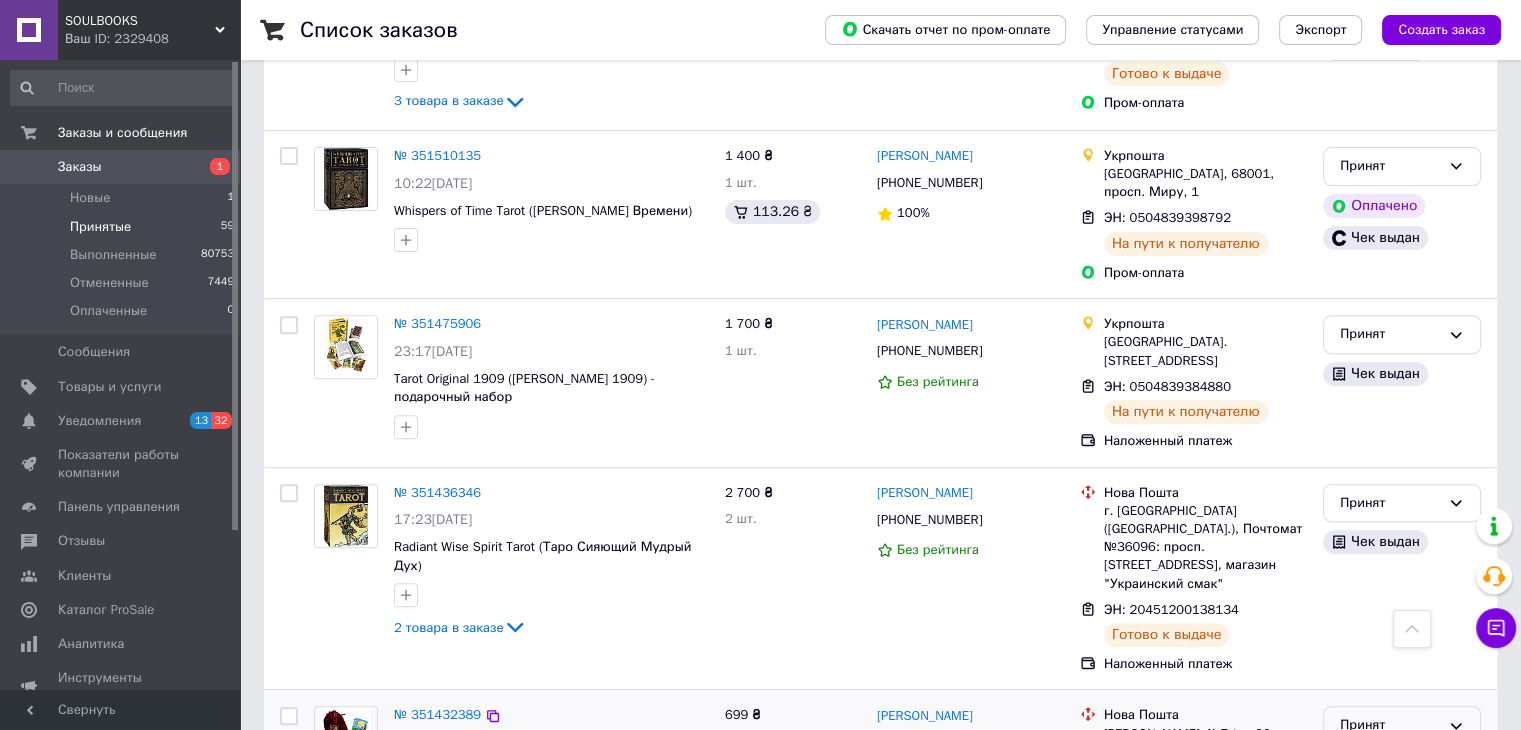 click on "Принят" at bounding box center (1390, 725) 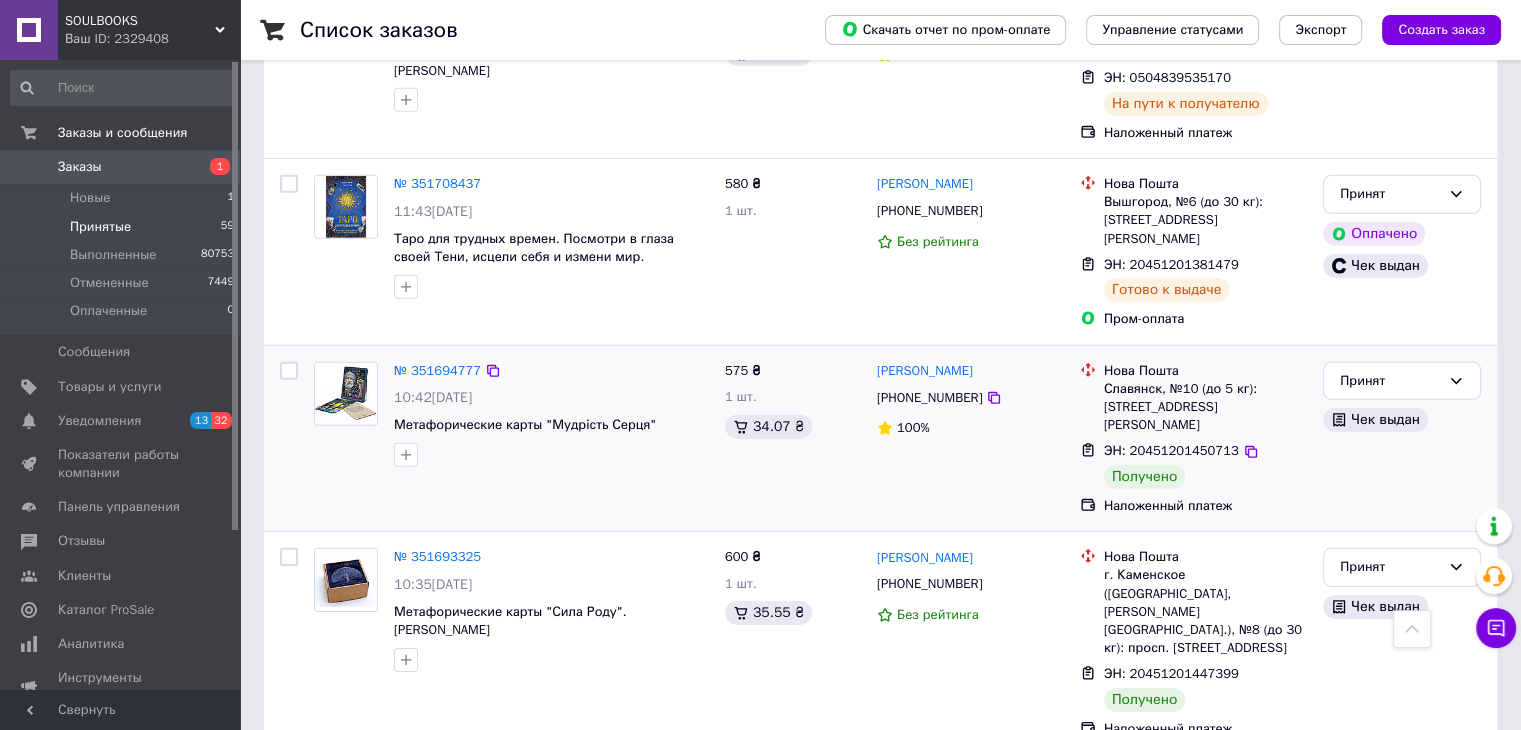 scroll, scrollTop: 6064, scrollLeft: 0, axis: vertical 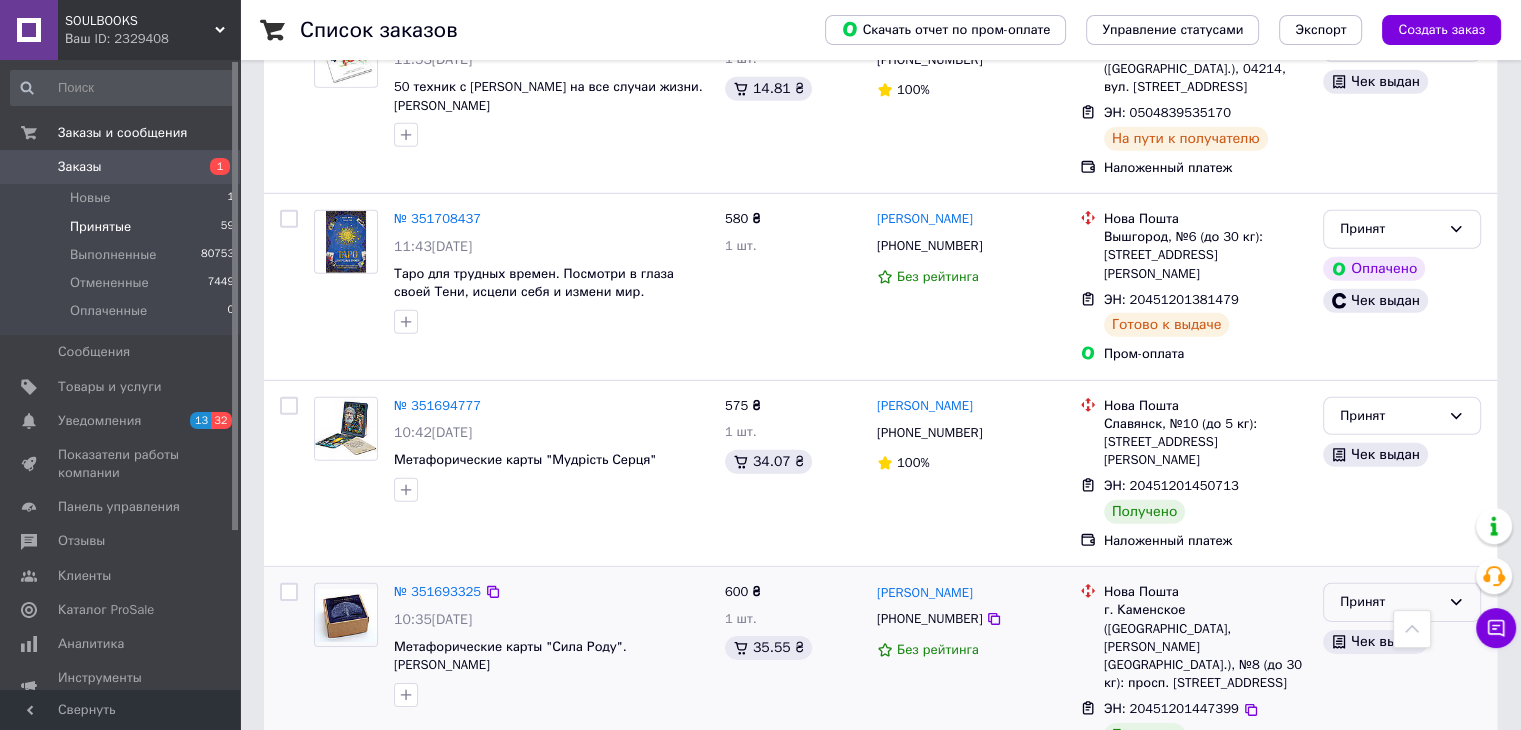 click on "Принят" at bounding box center [1390, 602] 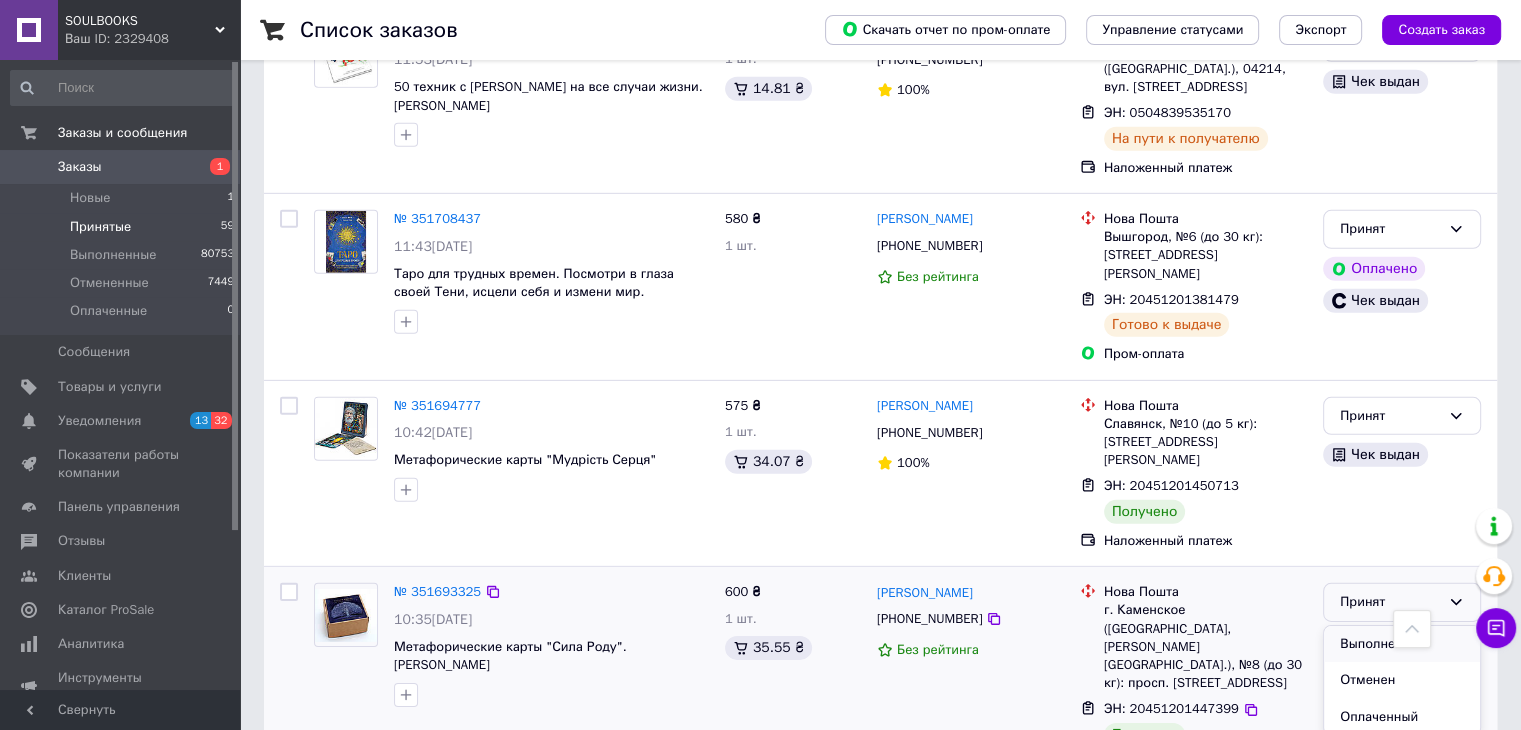 click on "Выполнен" at bounding box center [1402, 644] 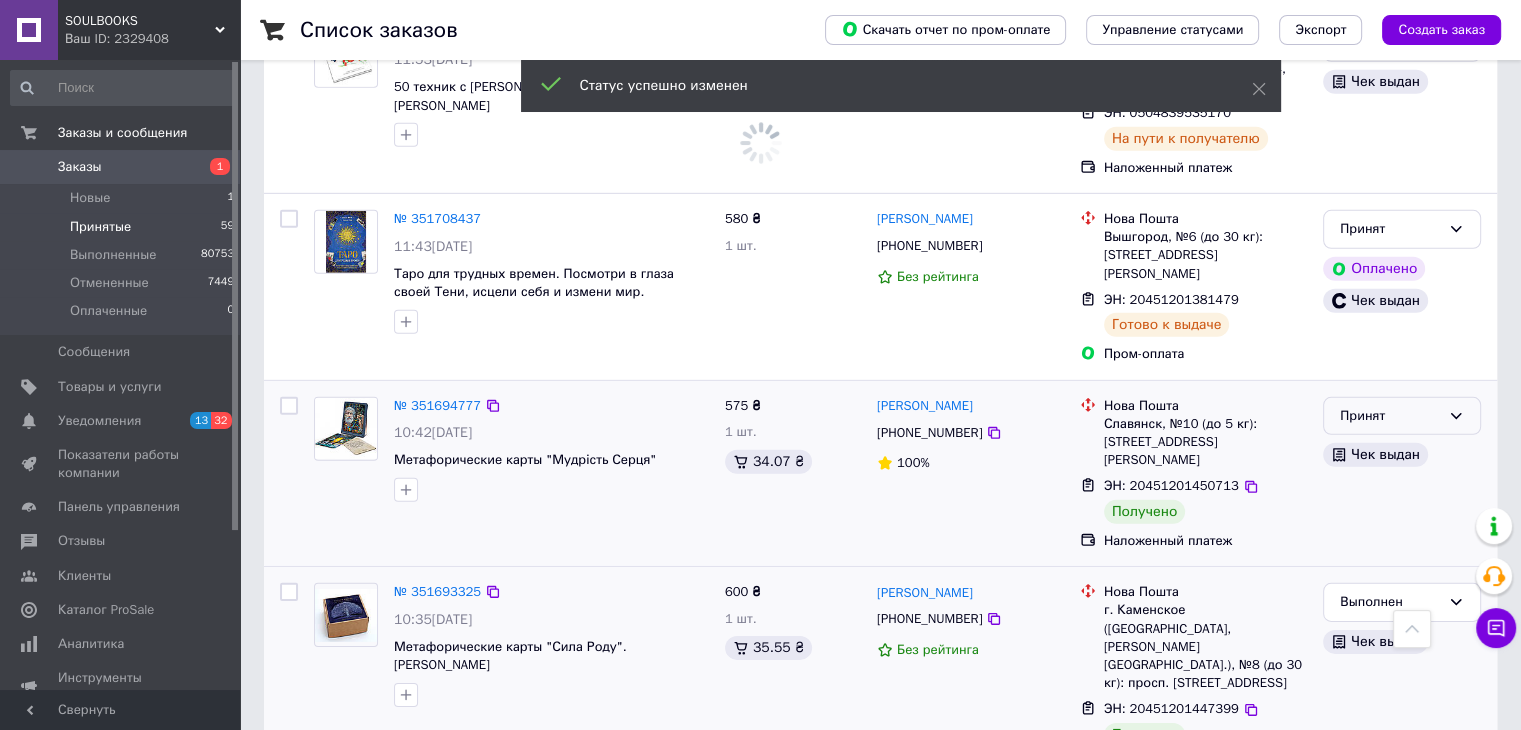 click on "Принят" at bounding box center (1390, 416) 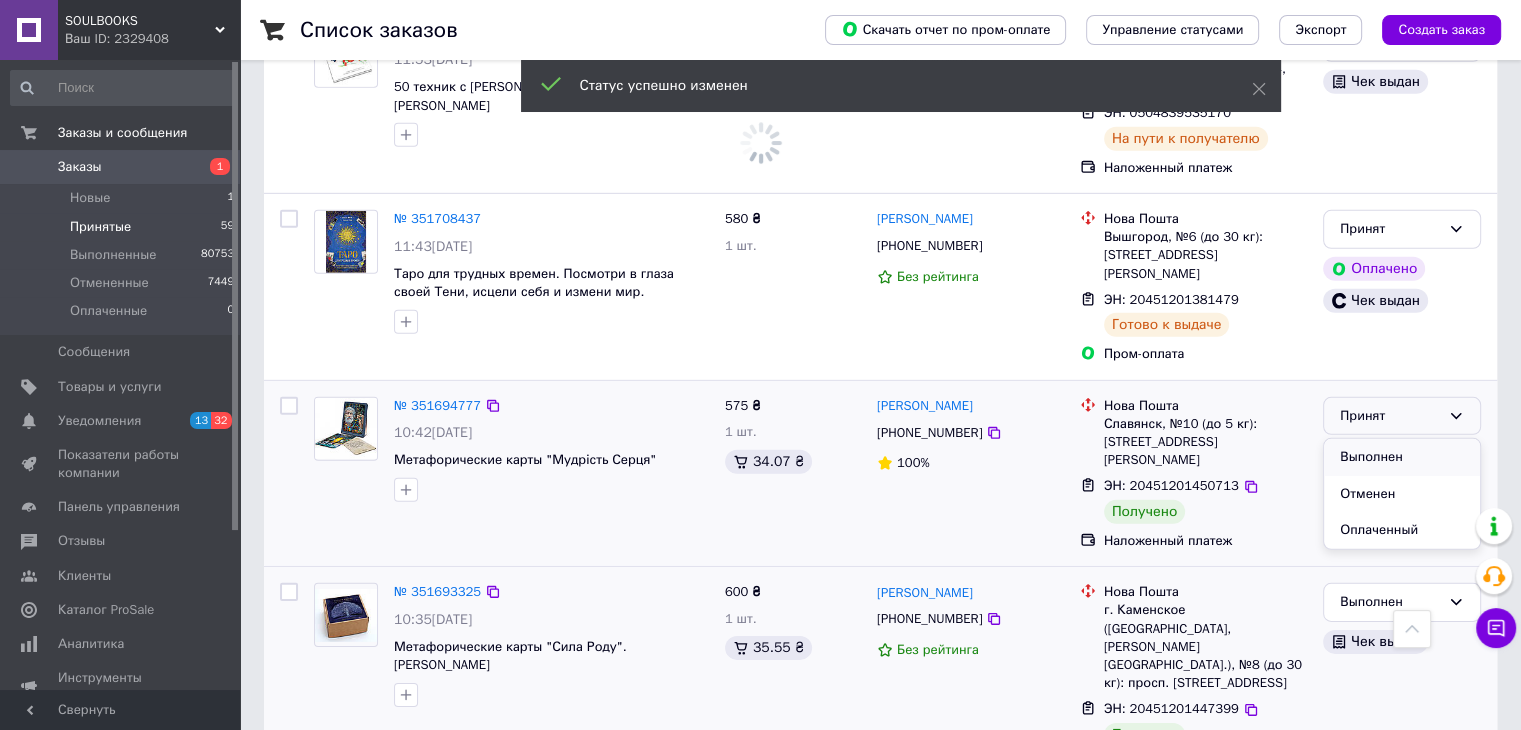 click on "Выполнен" at bounding box center (1402, 457) 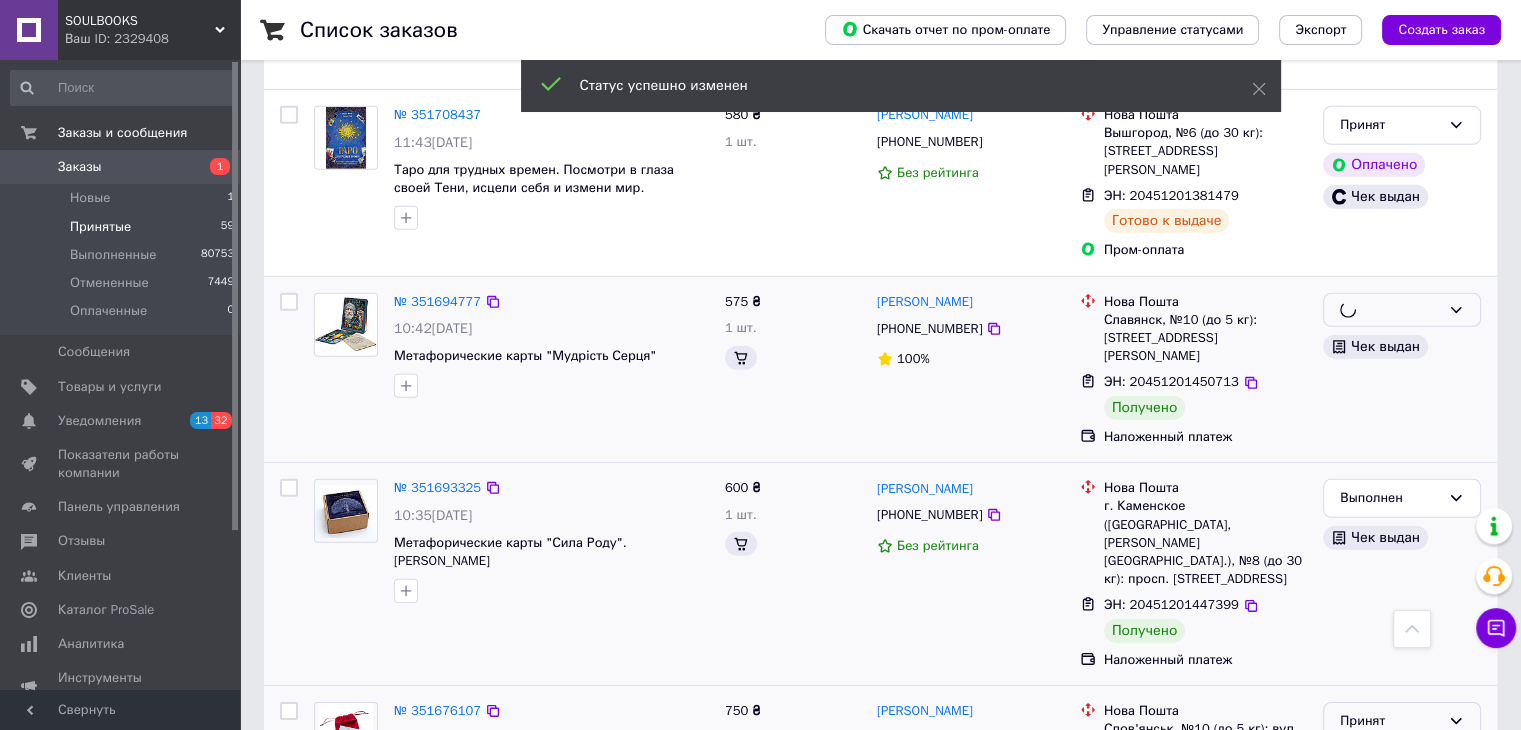 click on "Принят" at bounding box center (1390, 721) 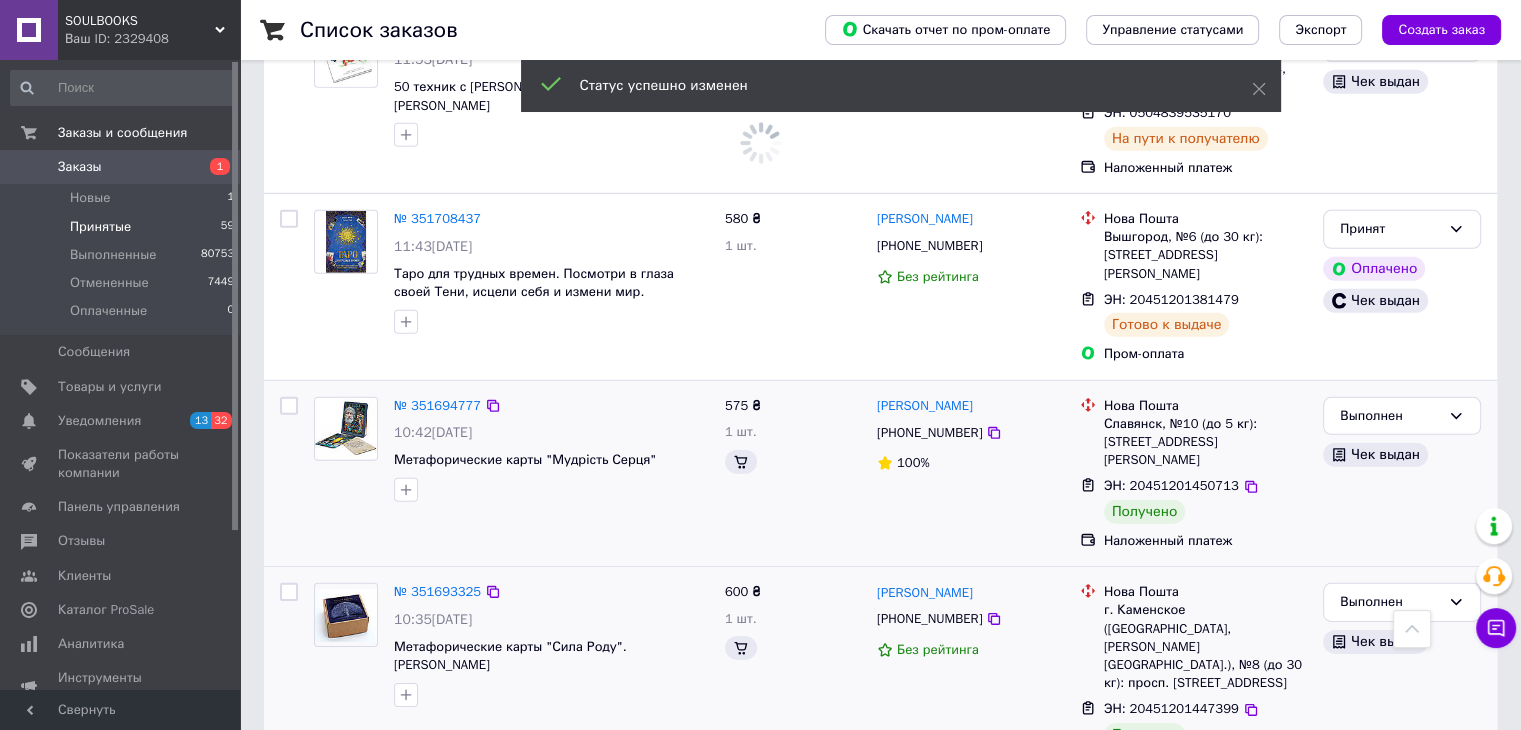 click on "Выполнен" at bounding box center [1402, 867] 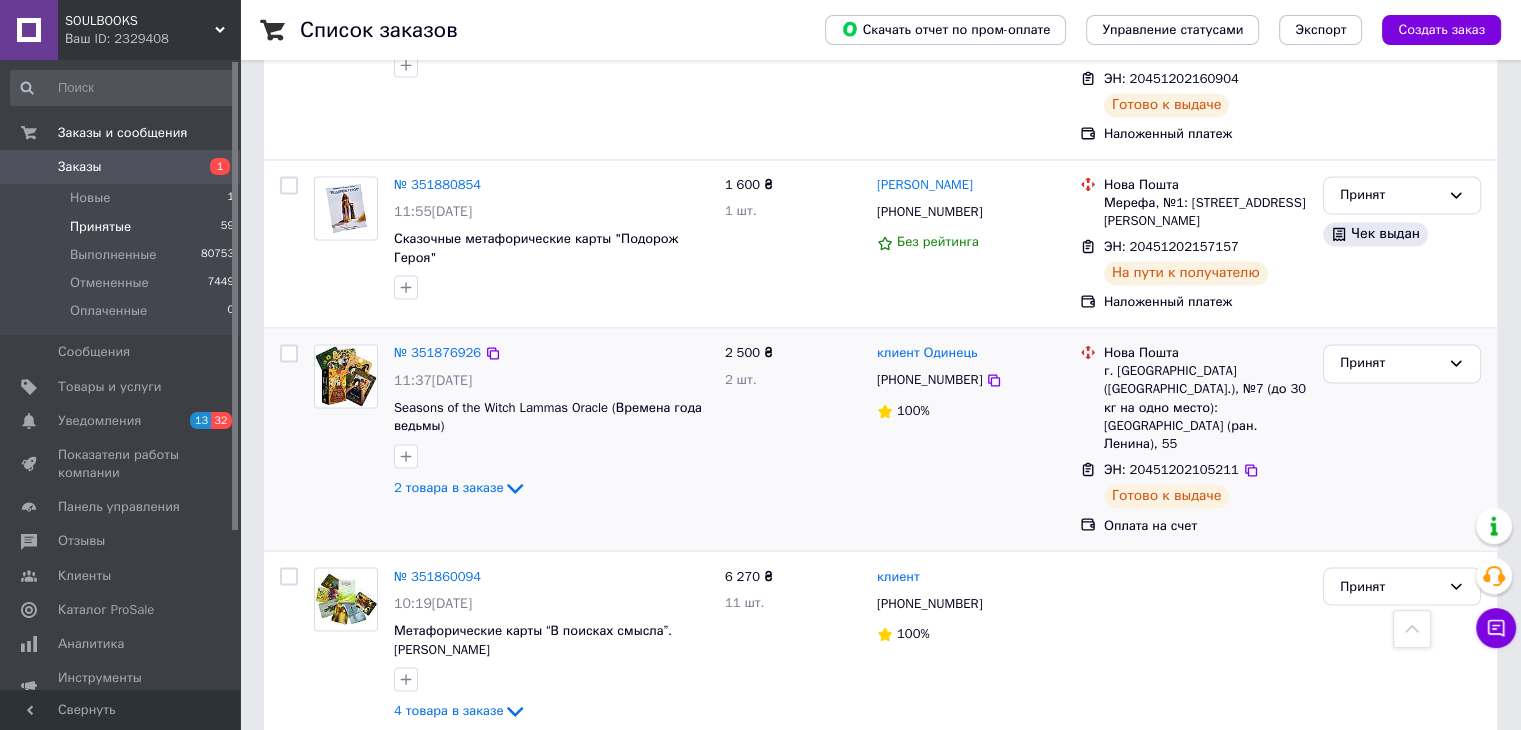 scroll, scrollTop: 3264, scrollLeft: 0, axis: vertical 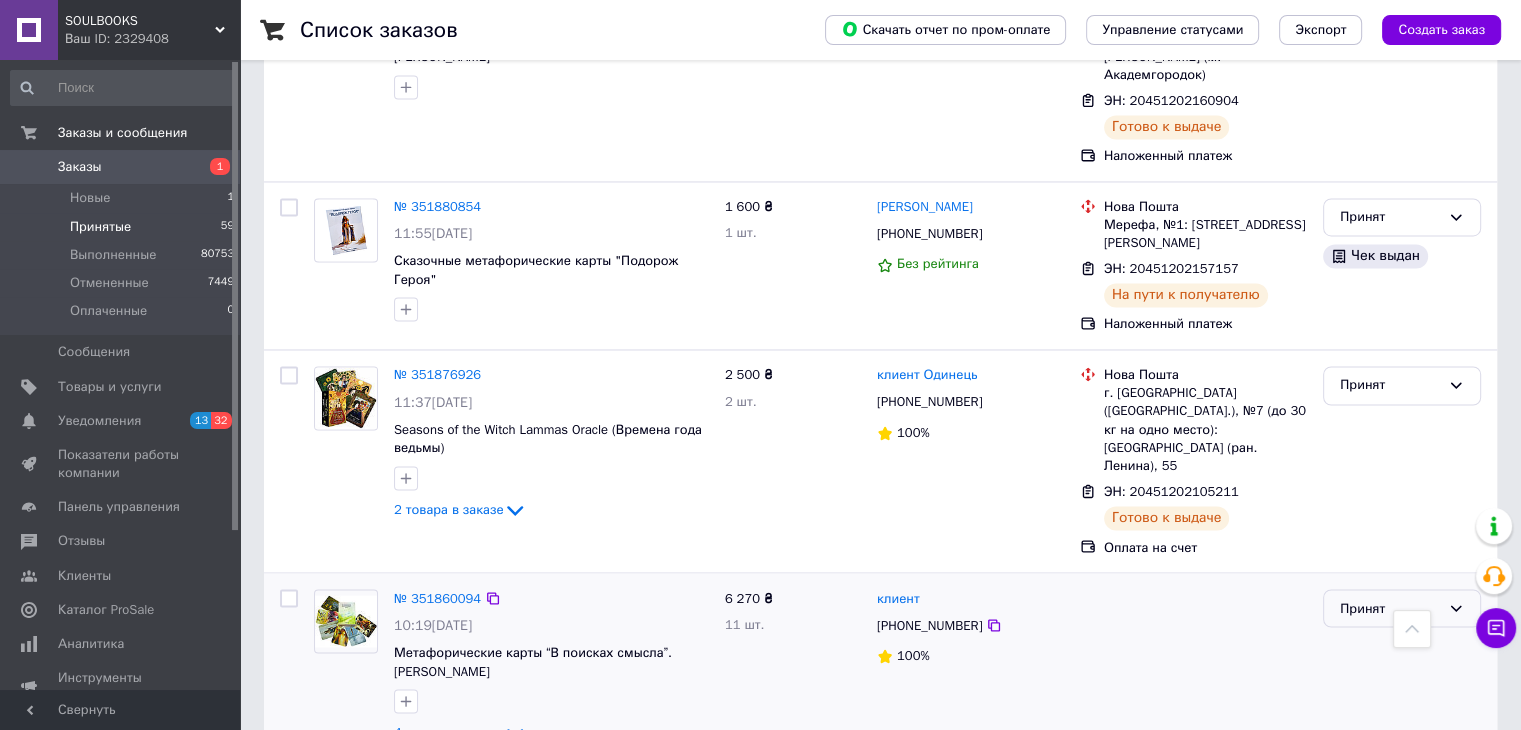 click on "Принят" at bounding box center [1390, 608] 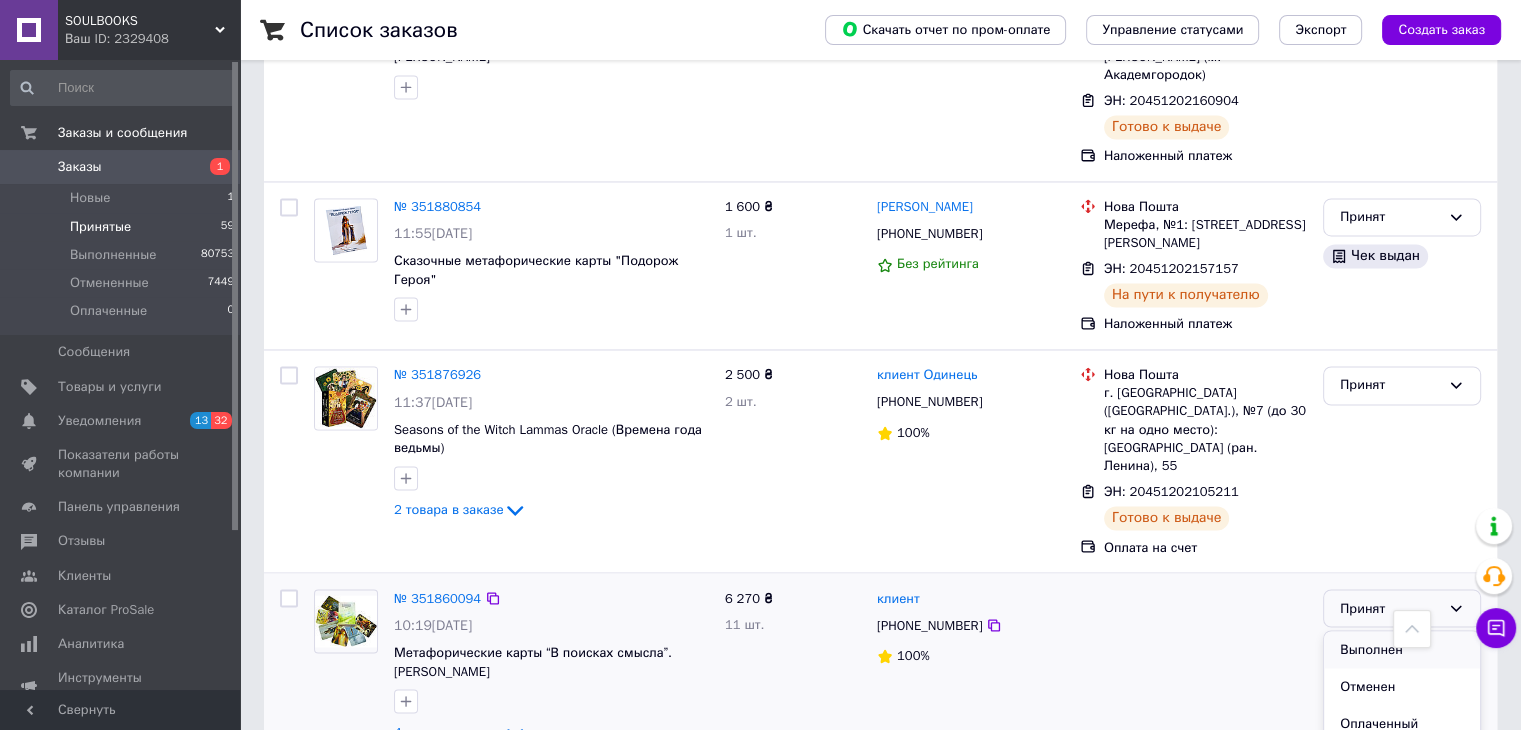 click on "Выполнен" at bounding box center (1402, 649) 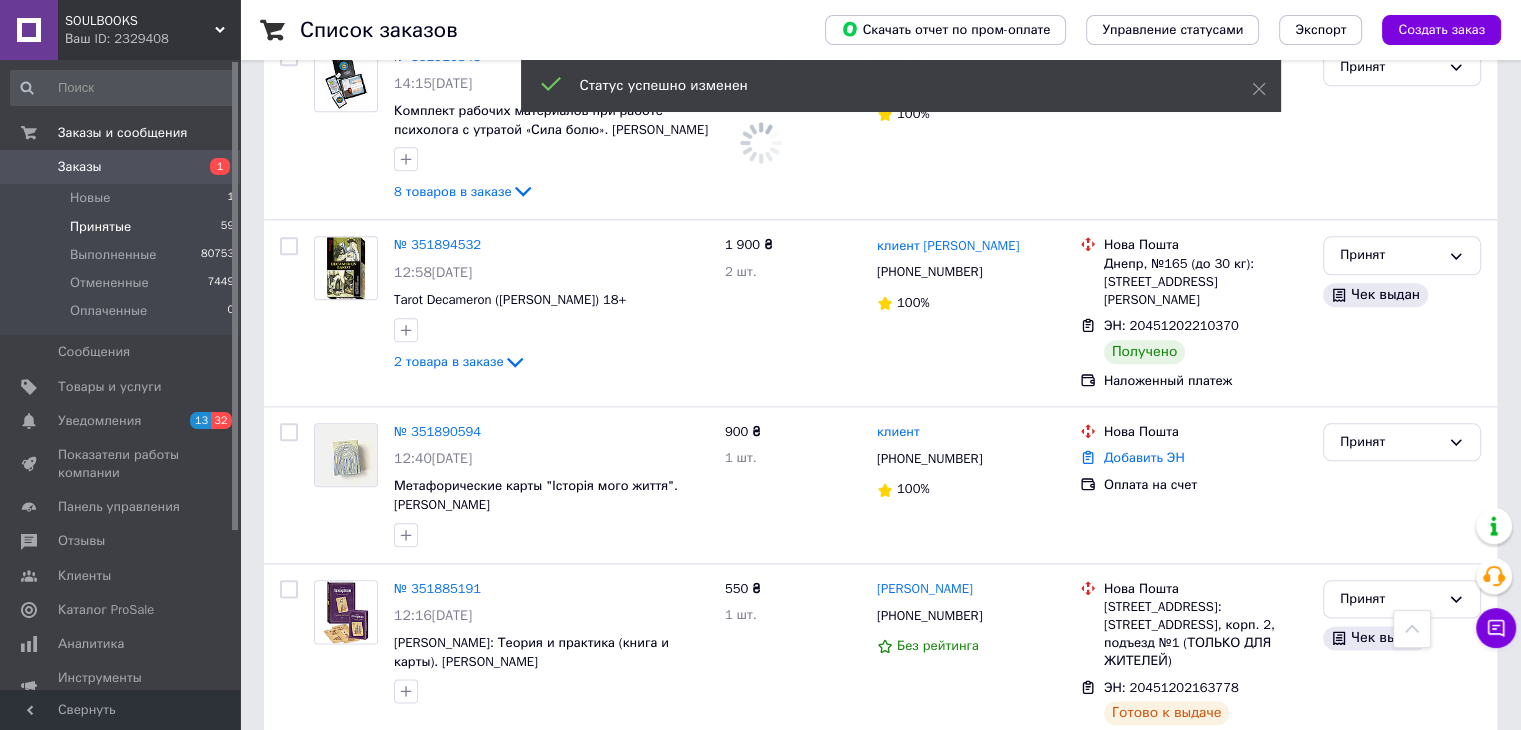 scroll, scrollTop: 2264, scrollLeft: 0, axis: vertical 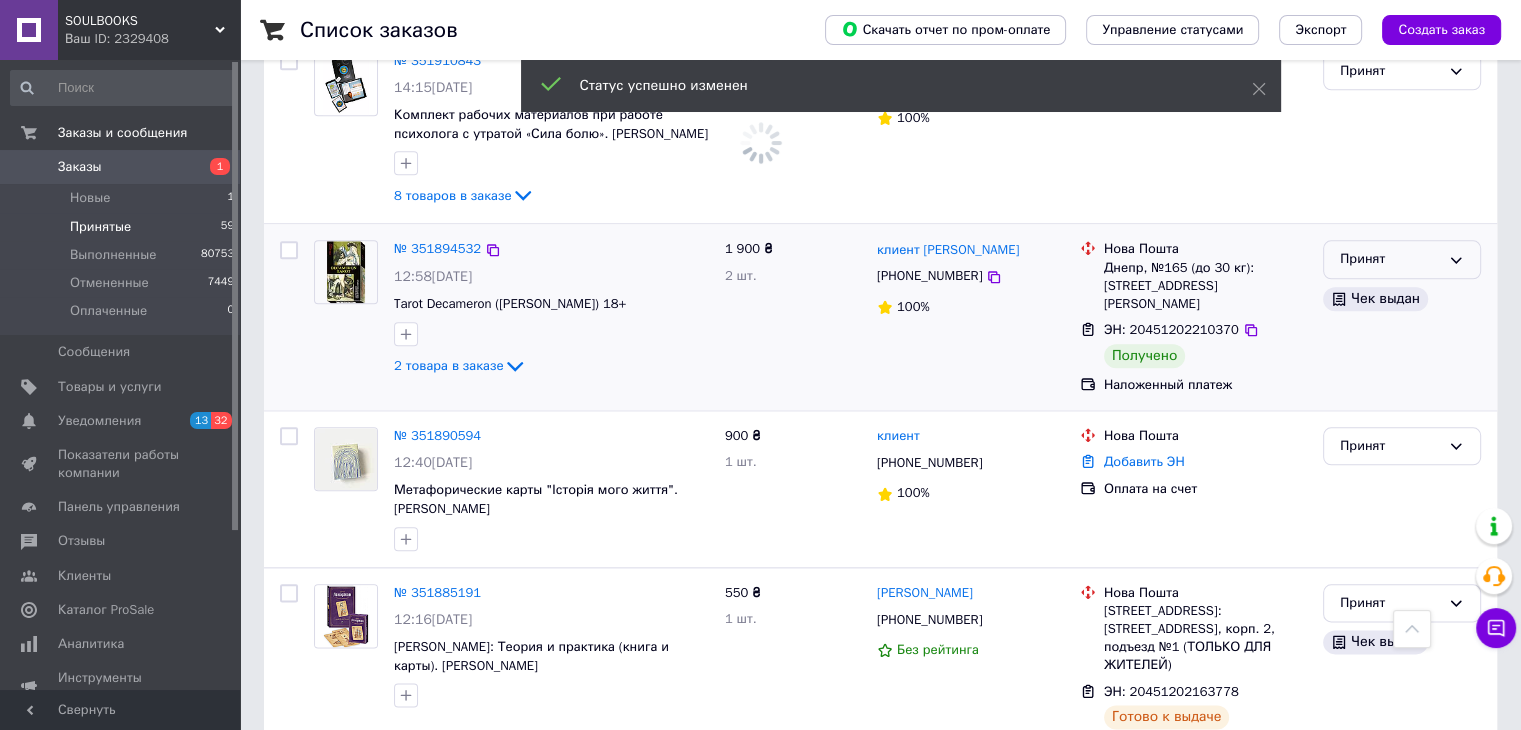 click on "Принят" at bounding box center (1390, 259) 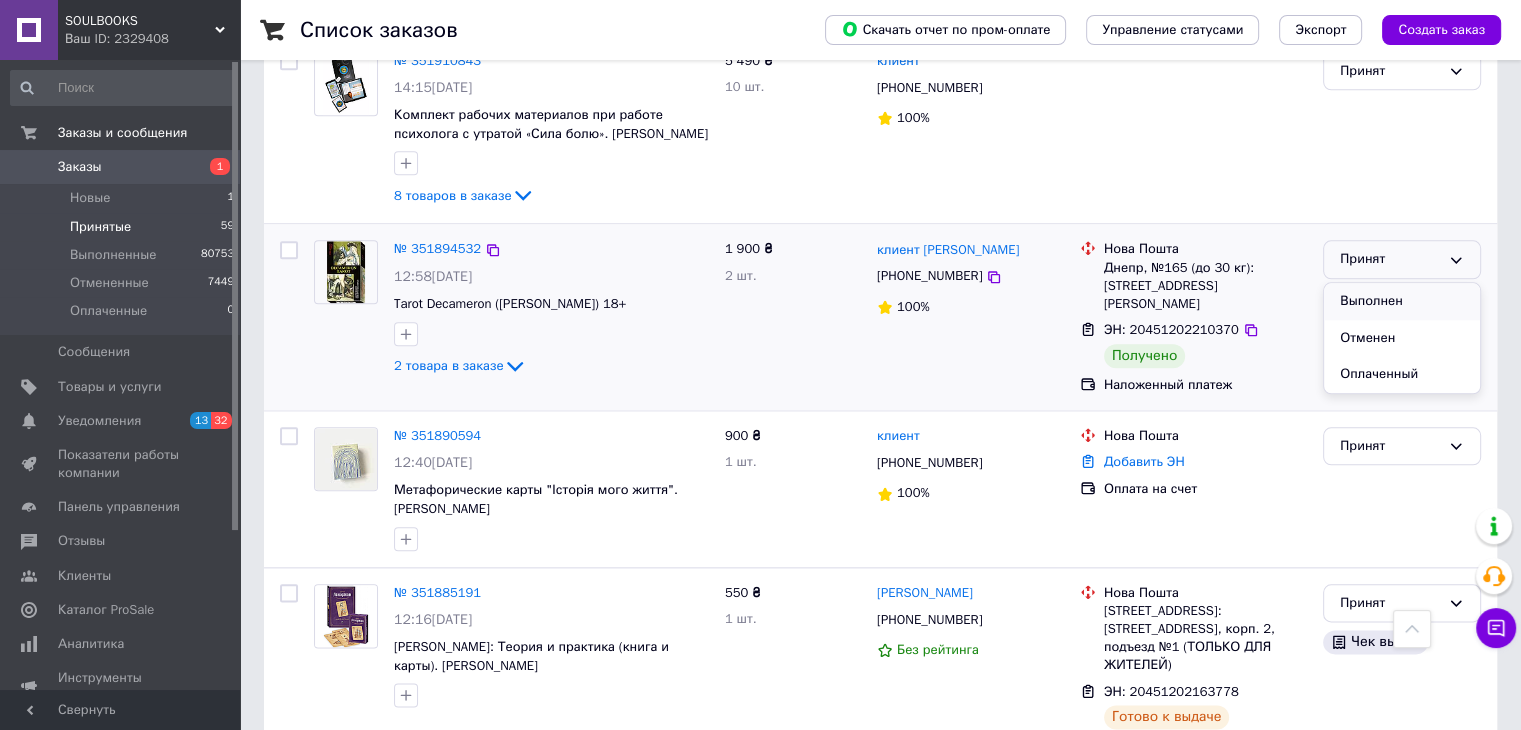 click on "Выполнен" at bounding box center (1402, 301) 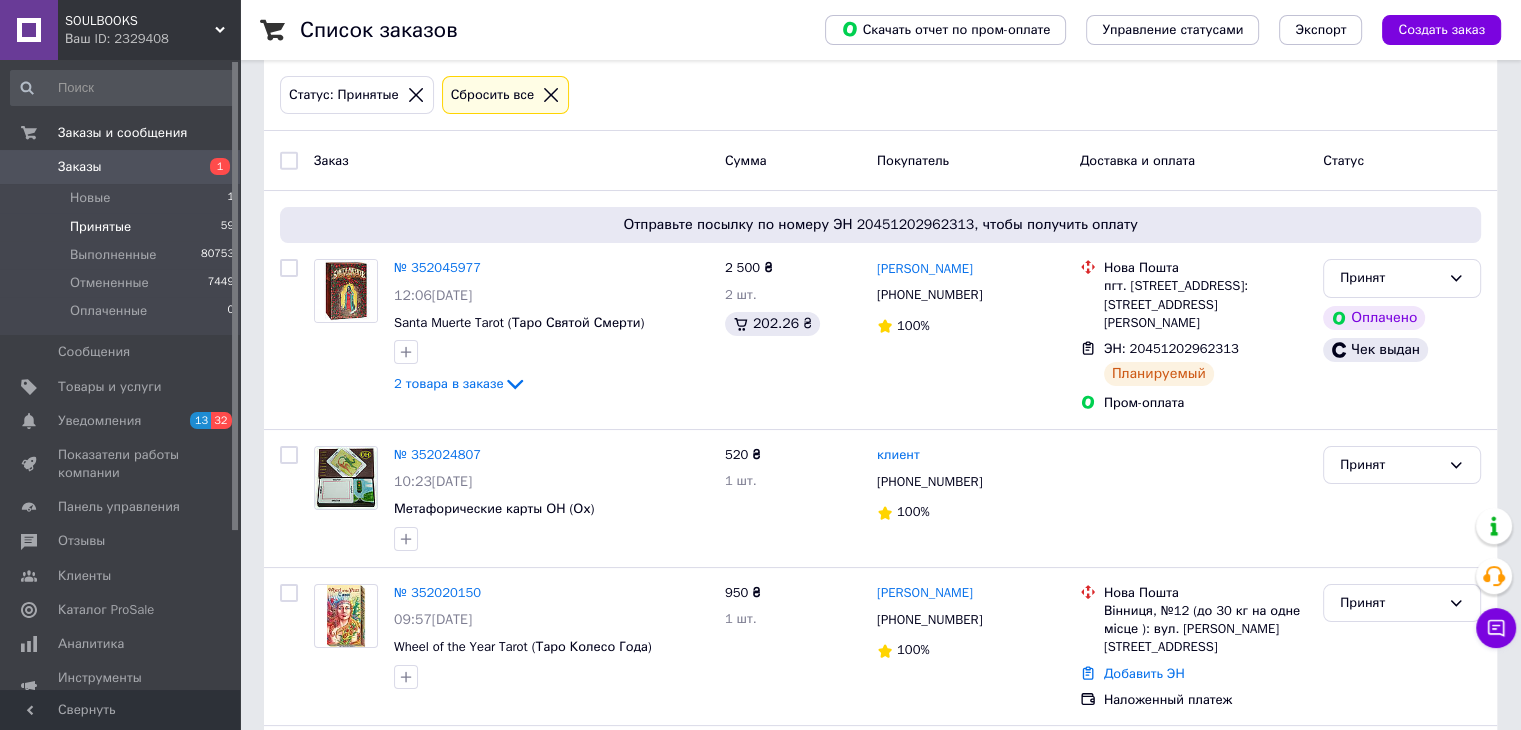scroll, scrollTop: 64, scrollLeft: 0, axis: vertical 